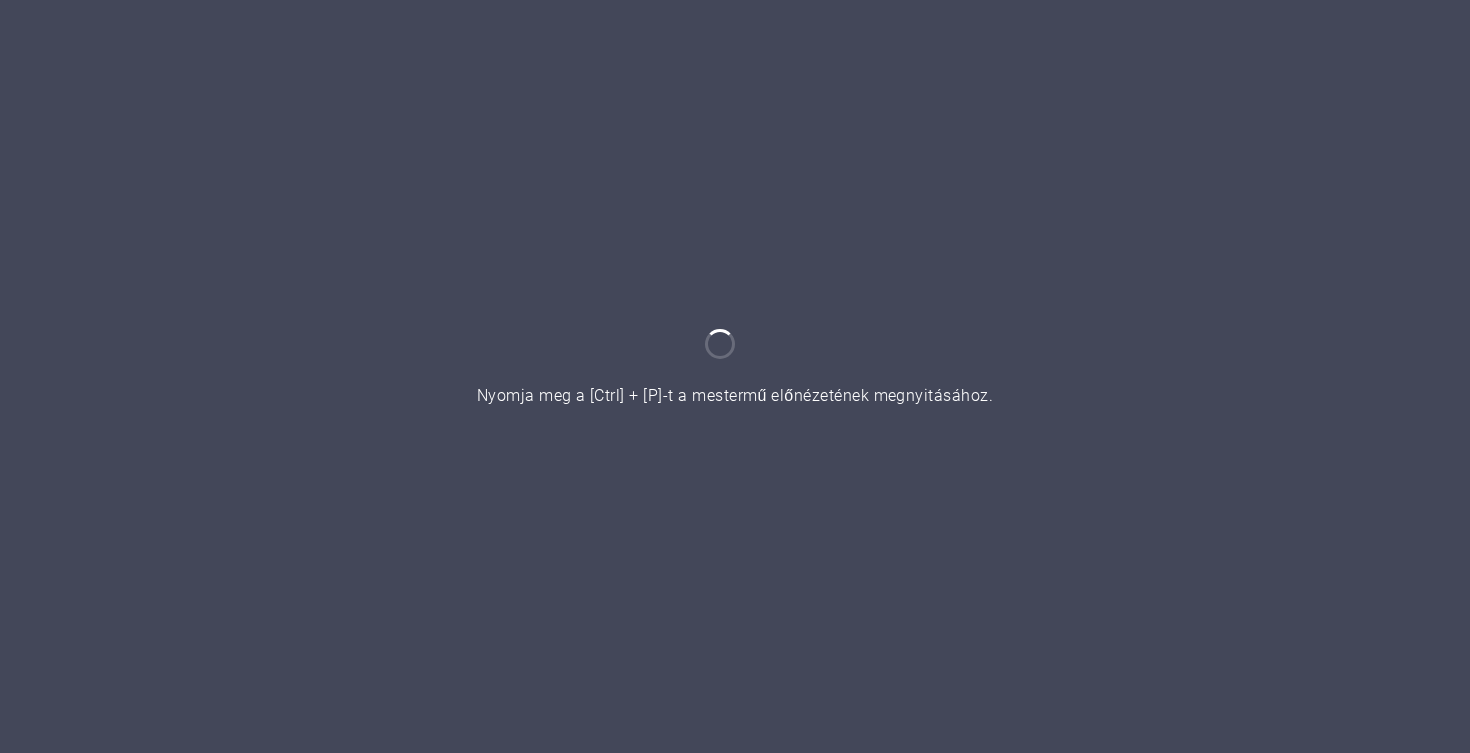 scroll, scrollTop: 0, scrollLeft: 0, axis: both 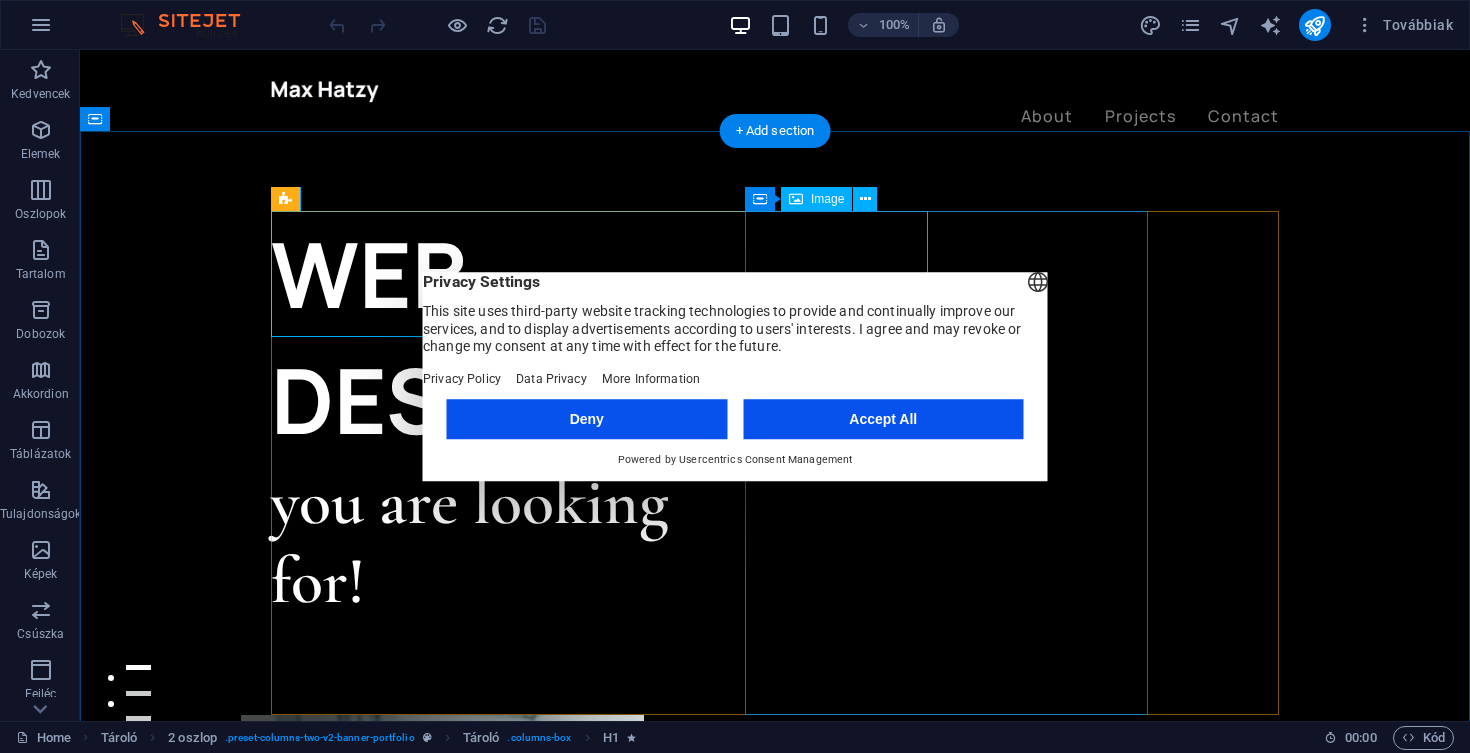 click on "Accept All" at bounding box center (883, 419) 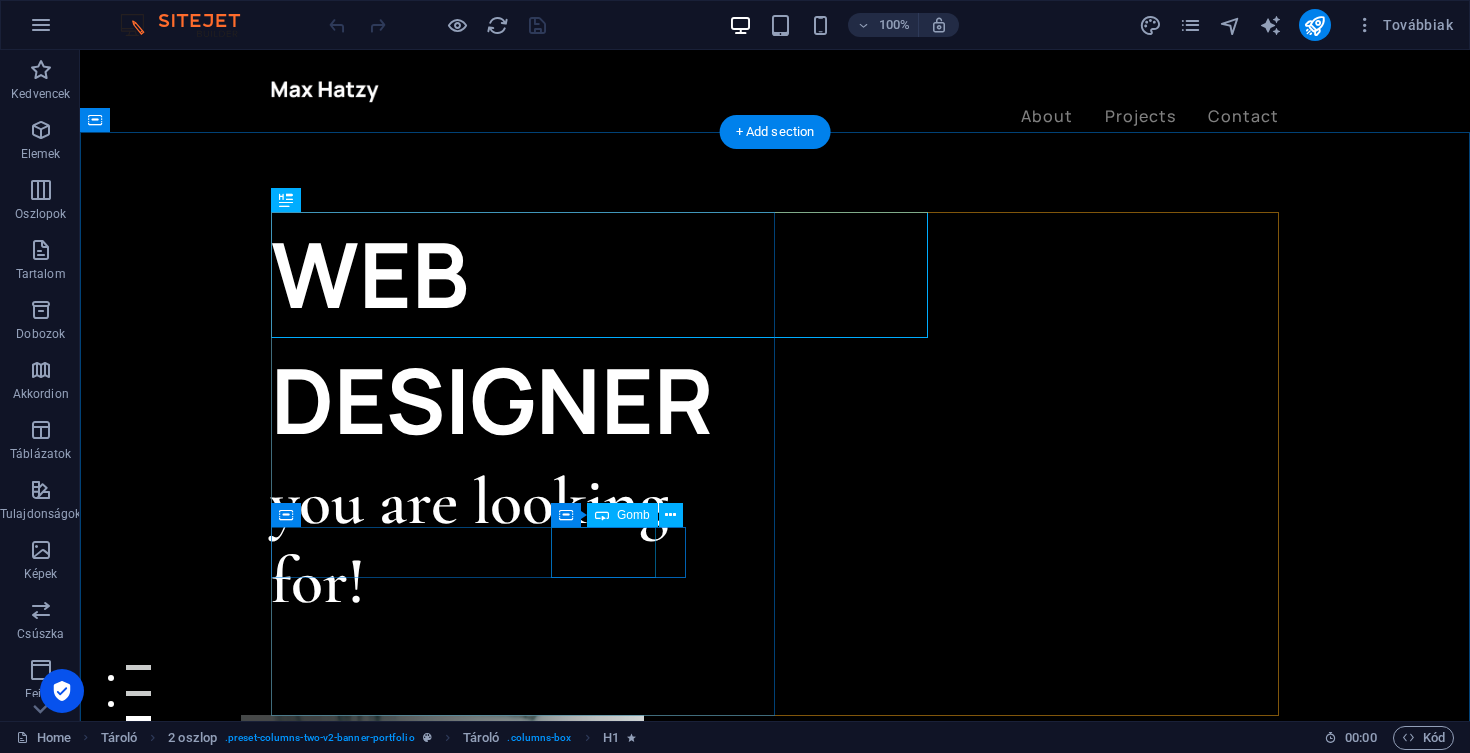 scroll, scrollTop: 0, scrollLeft: 0, axis: both 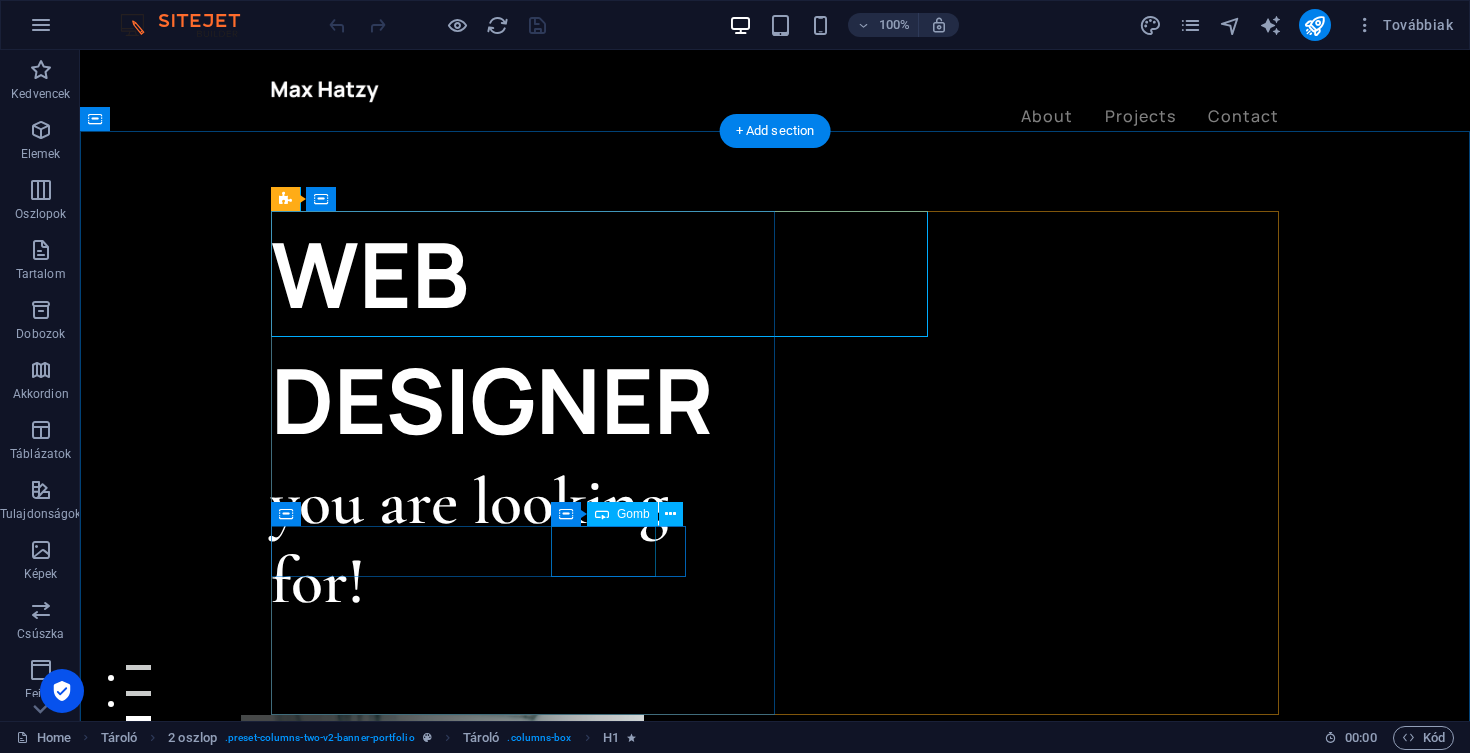click on "My projects" at bounding box center [523, 808] 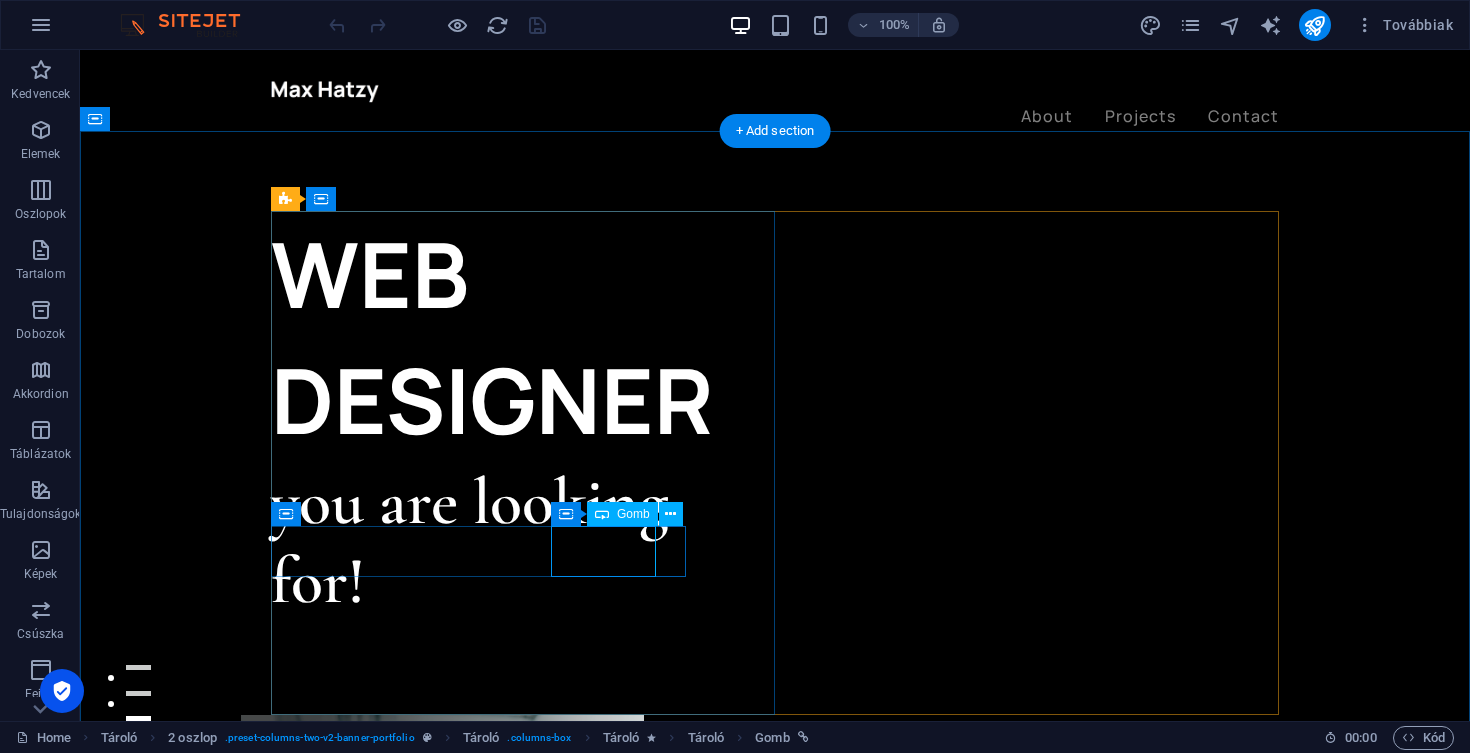 click on "Gomb" at bounding box center (622, 514) 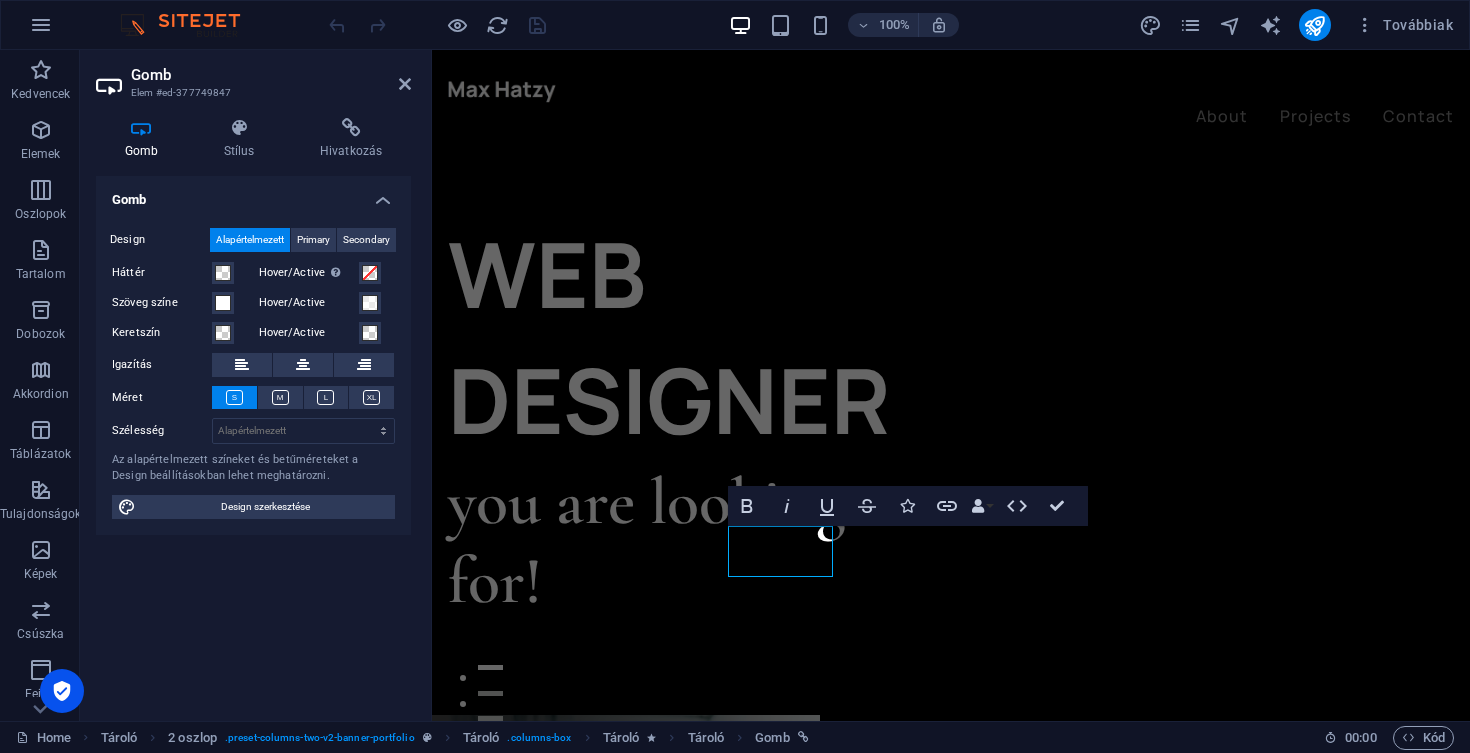 click on "Gomb Design Alapértelmezett Primary Secondary Háttér Hover/Active Az előnézeti módba váltáshoz, és az aktív/lehúzott állapot kipróbálásához váltson Szöveg színe Hover/Active Keretszín Hover/Active Igazítás Méret Szélesség Alapértelmezett px rem % em vh vw Az alapértelmezett színeket és betűméreteket a Design beállításokban lehet meghatározni. Design szerkesztése" at bounding box center [253, 440] 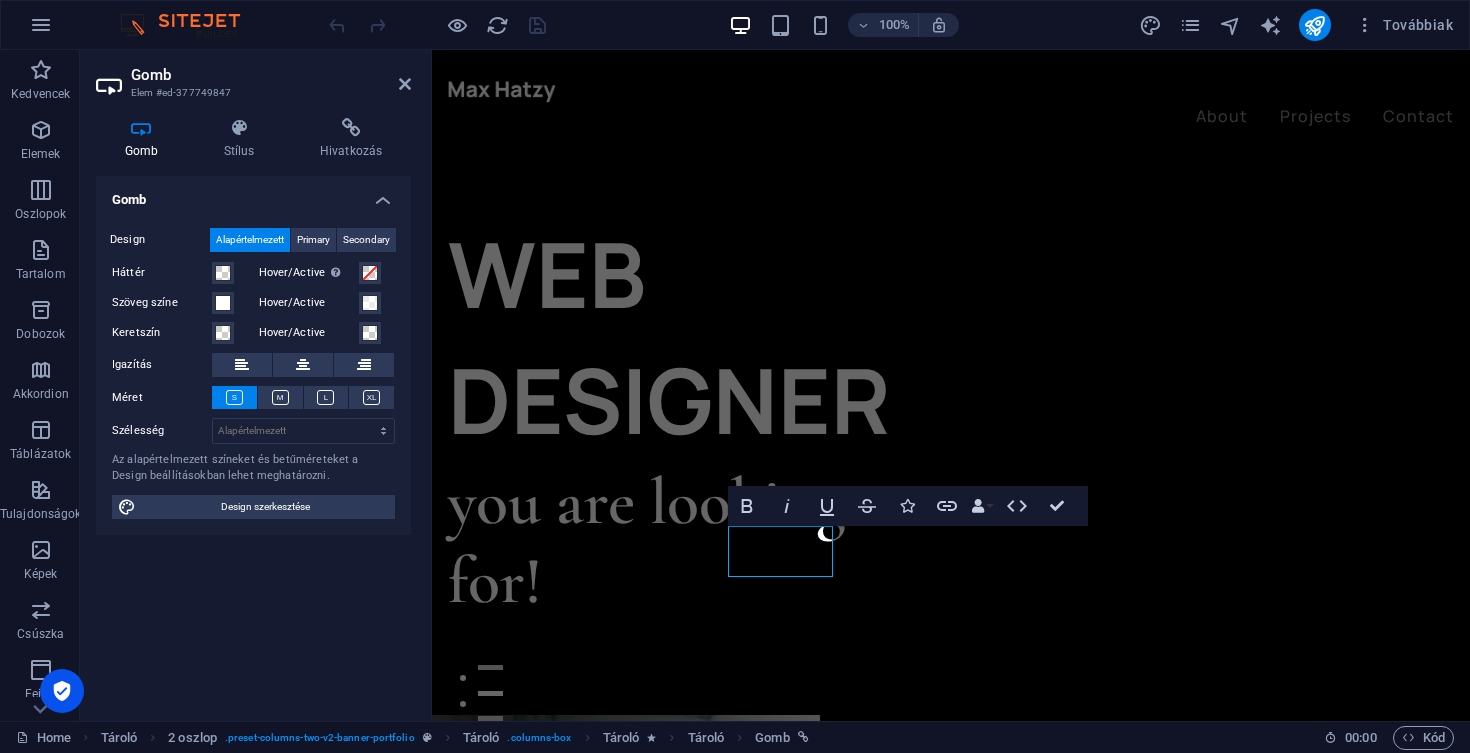click on "Gomb Elem #ed-377749847 Gomb Stílus Hivatkozás Gomb Design Alapértelmezett Primary Secondary Háttér Hover/Active Az előnézeti módba váltáshoz, és az aktív/lehúzott állapot kipróbálásához váltson Szöveg színe Hover/Active Keretszín Hover/Active Igazítás Méret Szélesség Alapértelmezett px rem % em vh vw Az alapértelmezett színeket és betűméreteket a Design beállításokban lehet meghatározni. Design szerkesztése 2 oszlop Element Elrendezés Hogyan terjed ki ez az elem a elrendezésen belül (Flexbox). Méret Alapértelmezett automatikus px % 1/1 1/2 1/3 1/4 1/5 1/6 1/7 1/8 1/9 1/10 Növekedés Összehúzás Sorrend Konténer elrendezés Láthatóság Láthatóság Átlátszatlanság 100 % Túlcsordulás Térköz Margó Alapértelmezett automatikus px % rem vw vh Egyedi Egyedi automatikus px % rem vw vh automatikus px % rem vw vh automatikus px % rem vw vh automatikus px % rem vw vh Töltés Alapértelmezett px rem % vh vw Egyedi Egyedi px rem % vh vw px rem % vh vw px rem % %" at bounding box center [256, 385] 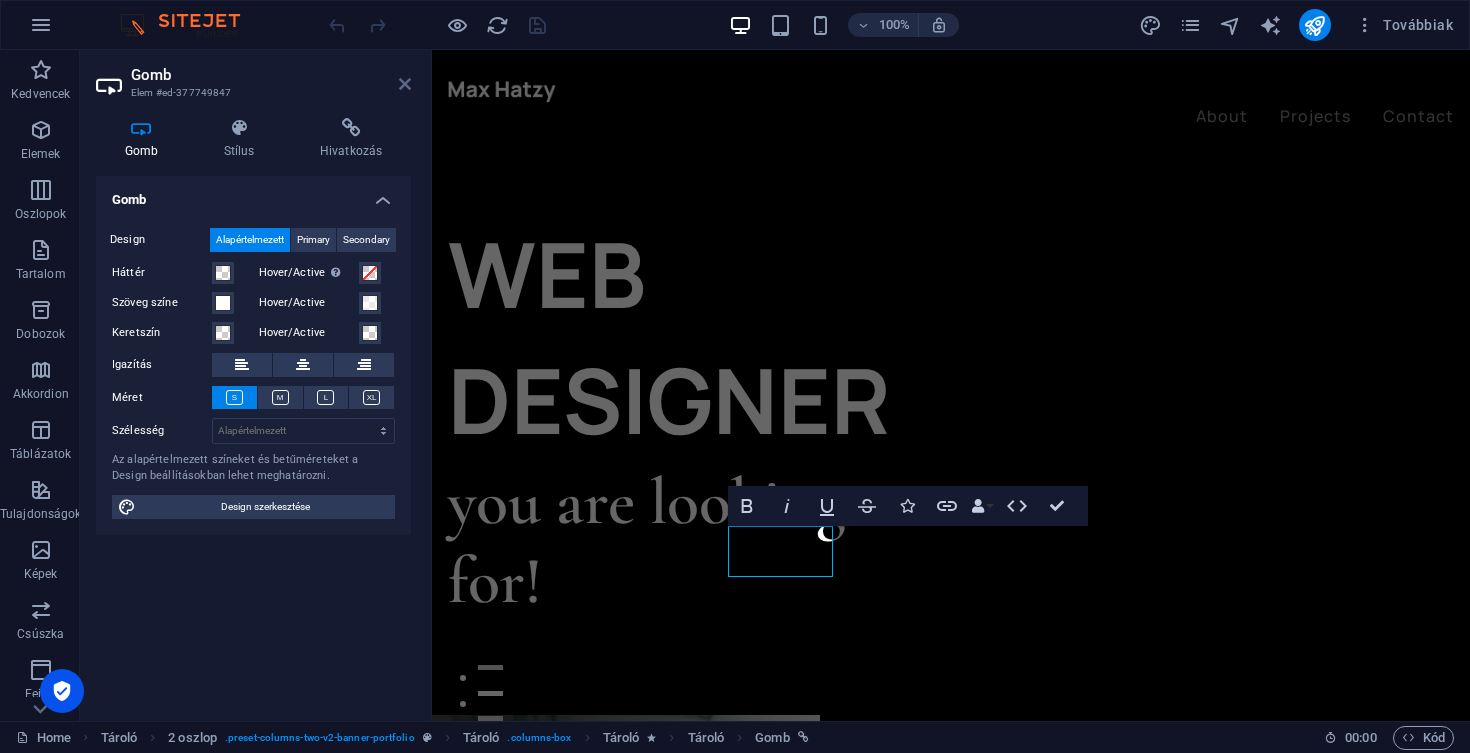 click at bounding box center [405, 84] 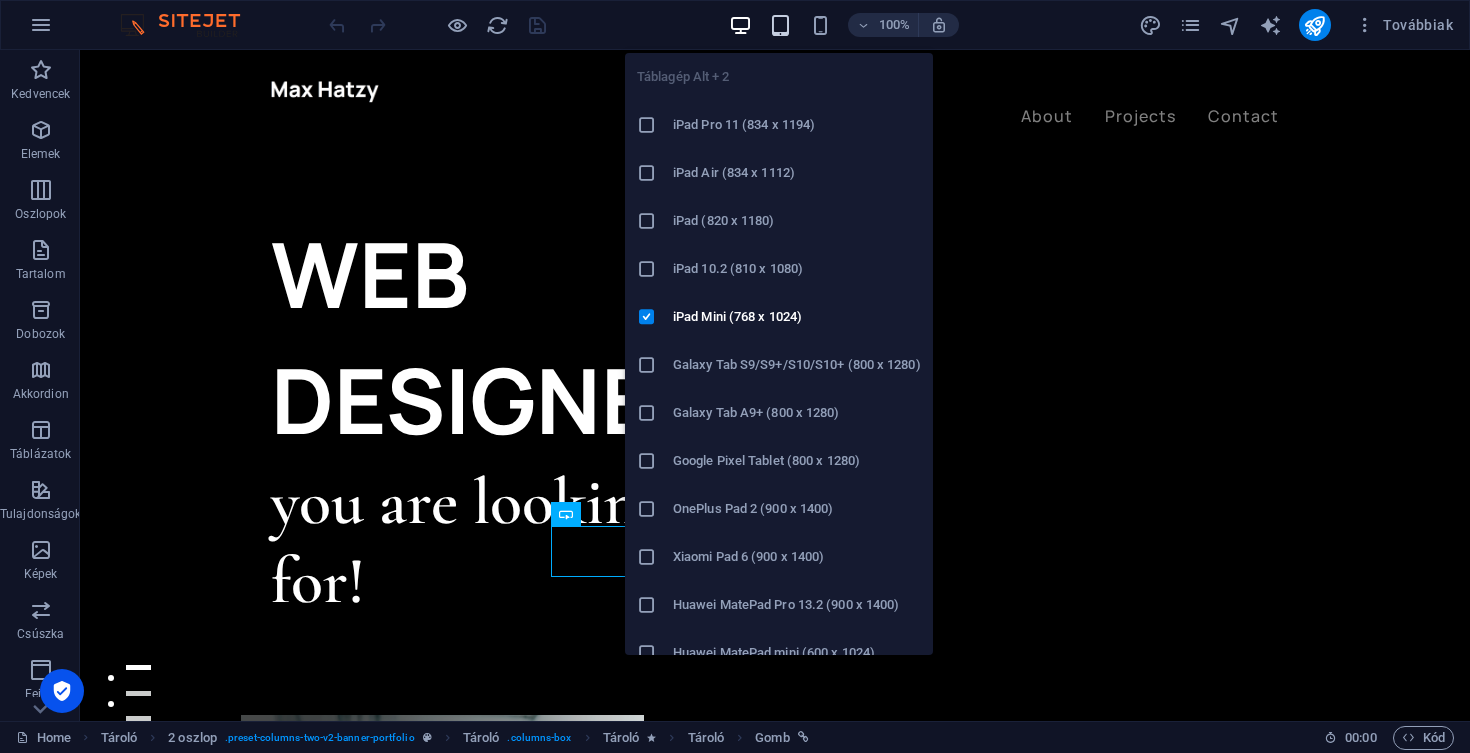 click at bounding box center (780, 25) 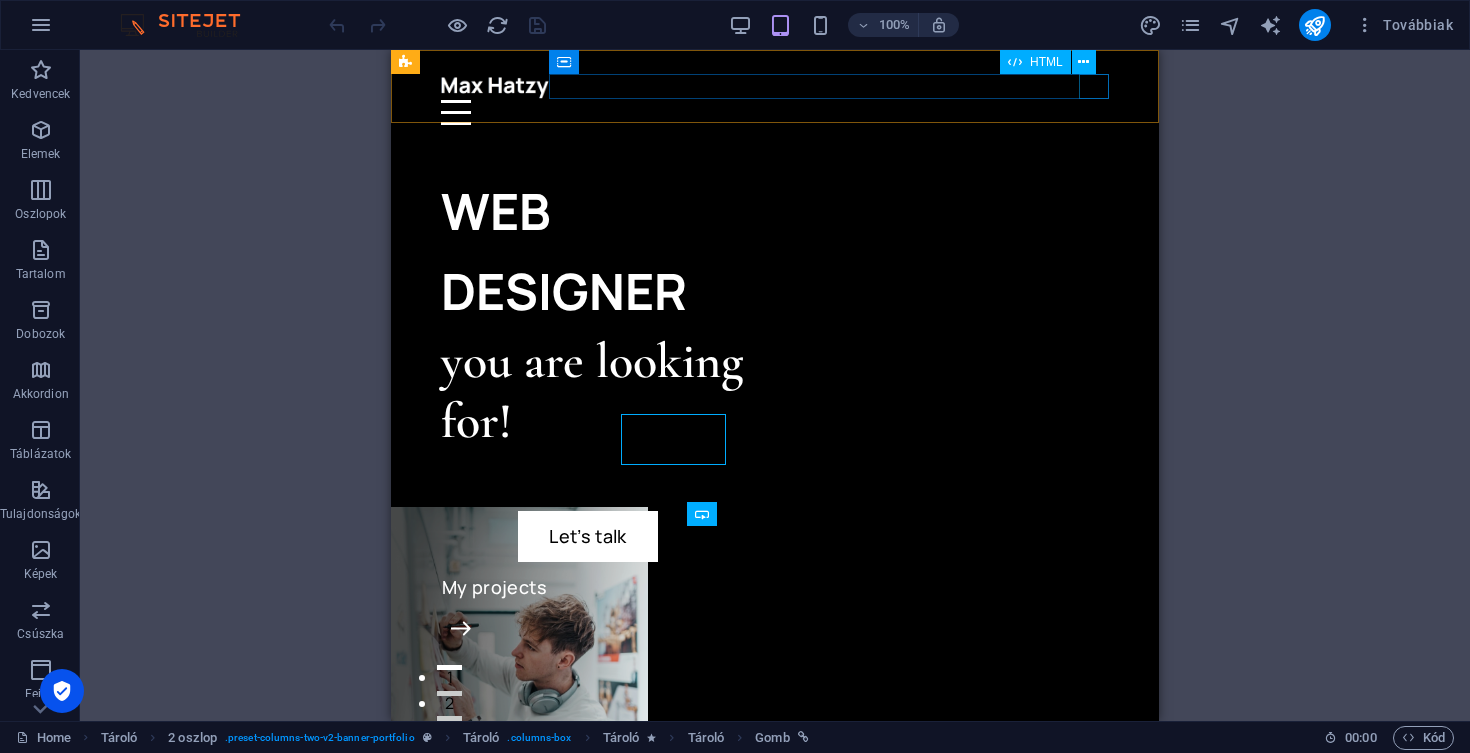 click at bounding box center [775, 112] 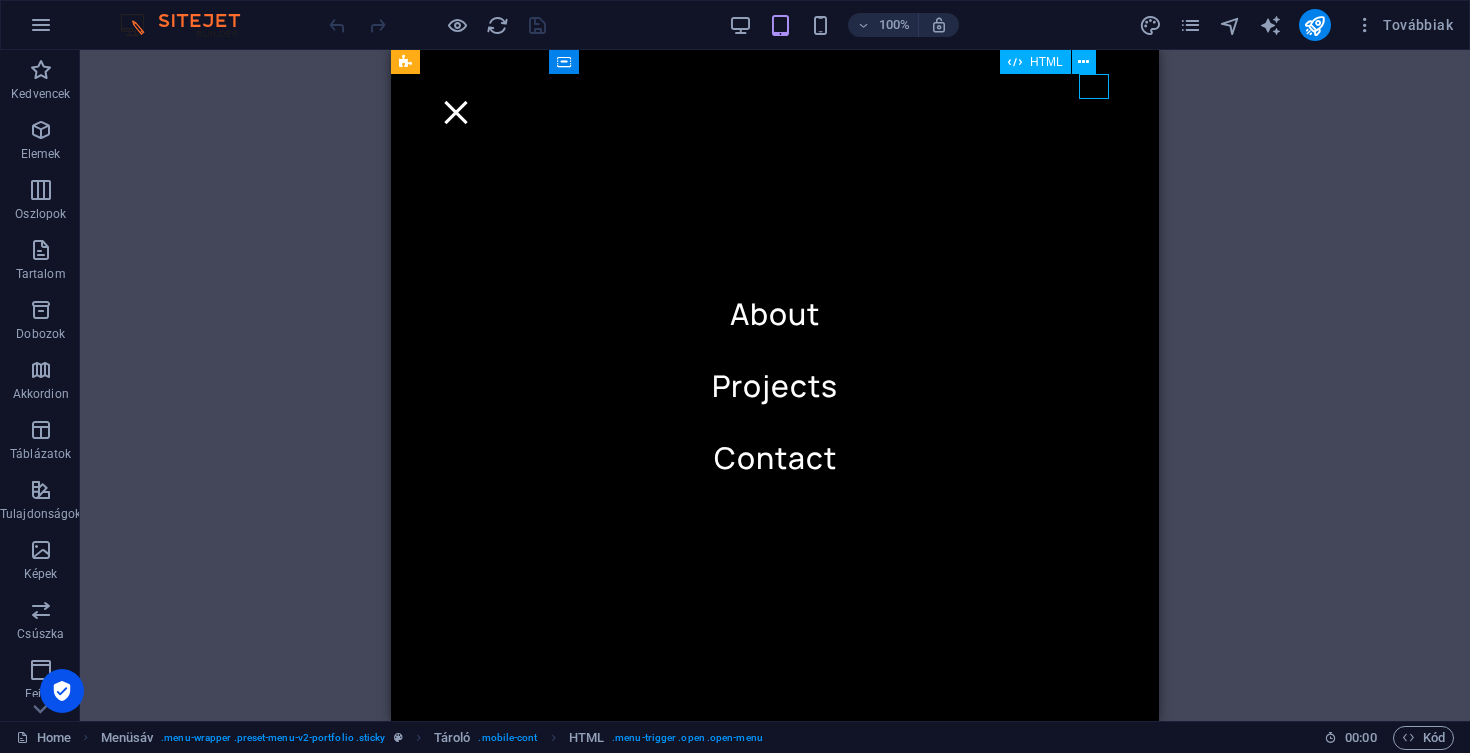 click at bounding box center [775, 112] 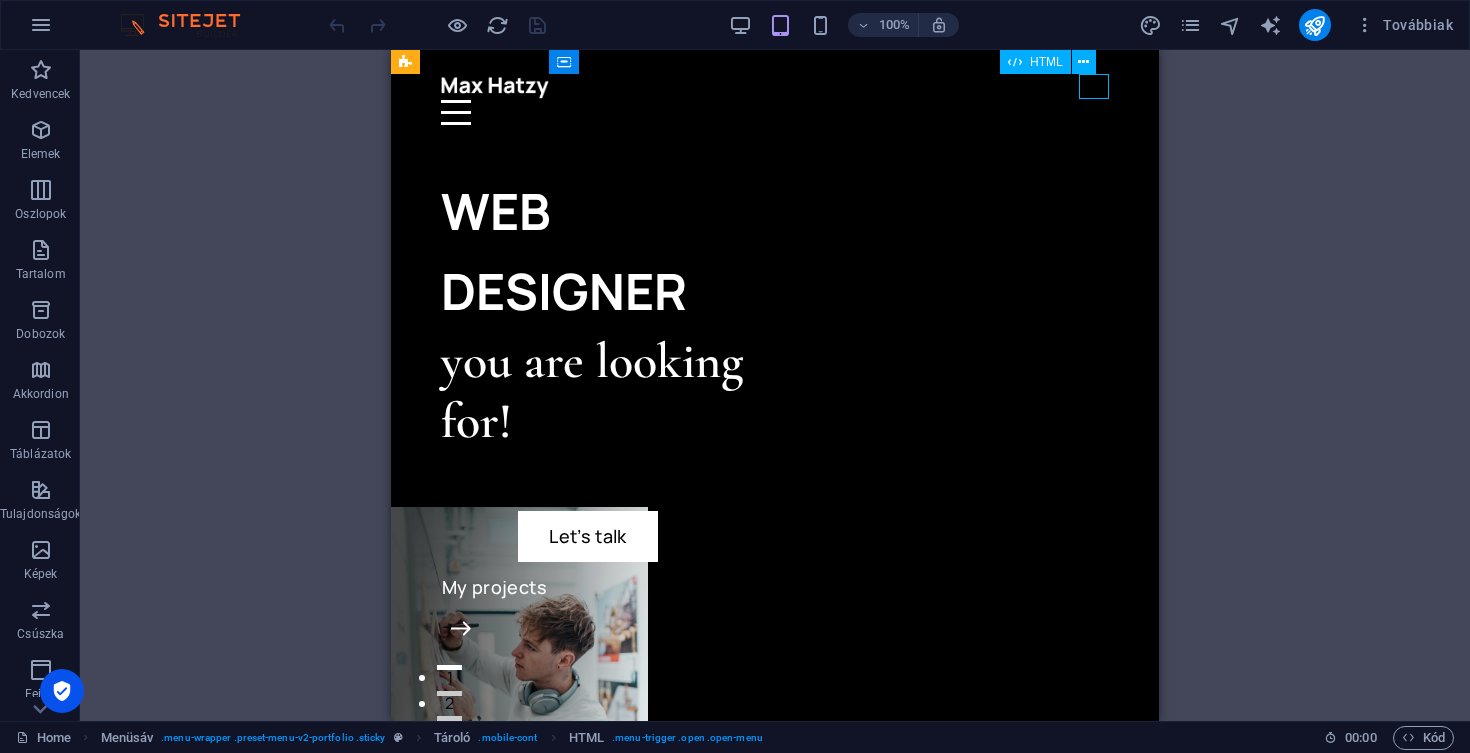 click at bounding box center [775, 112] 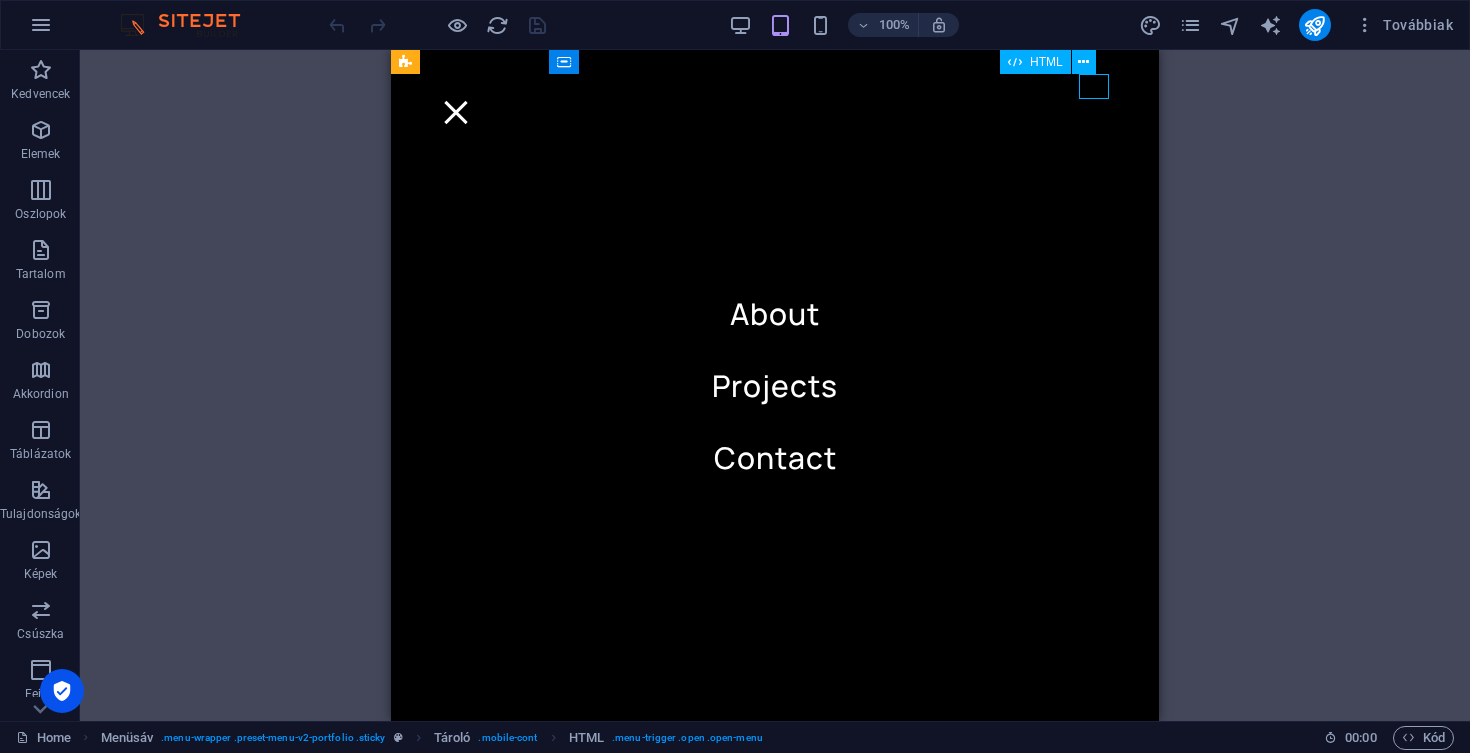 click at bounding box center (775, 112) 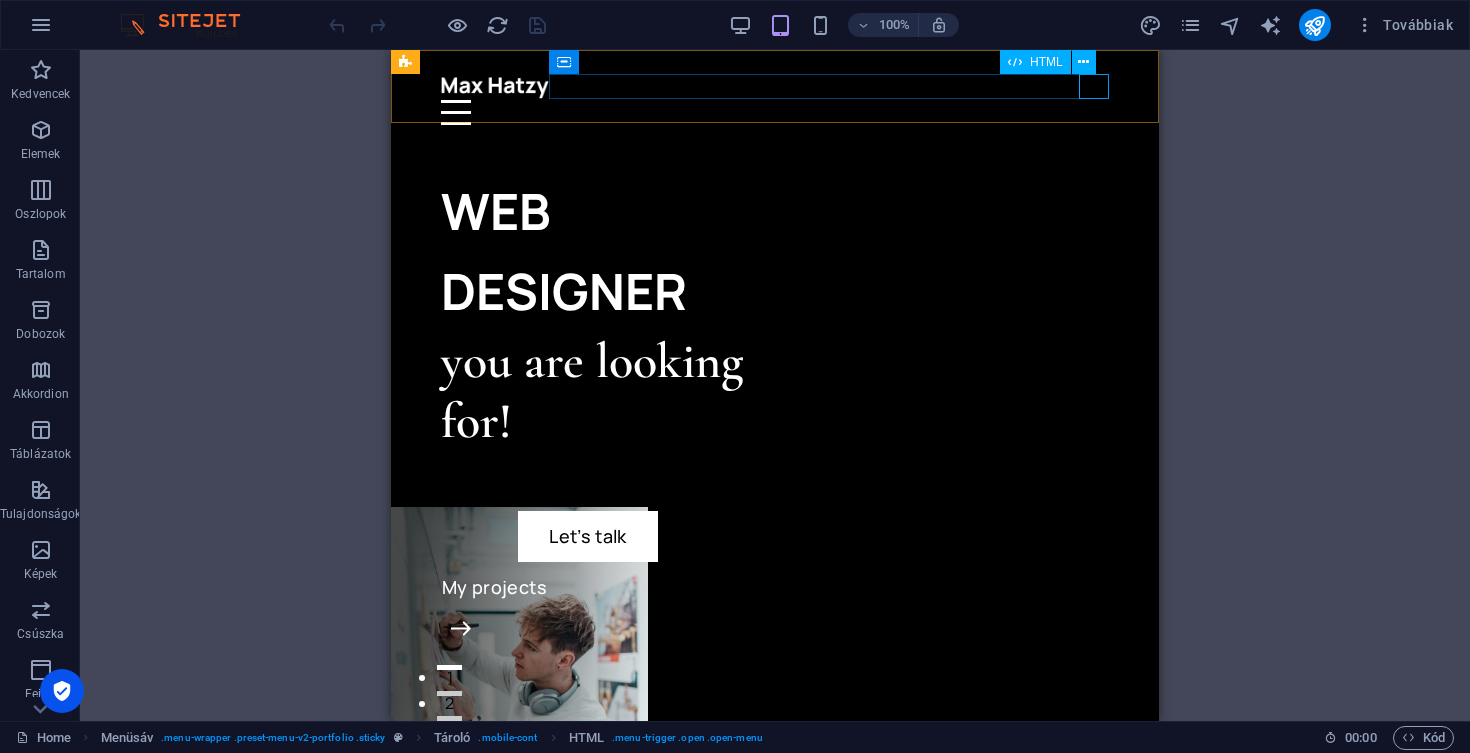click at bounding box center [775, 112] 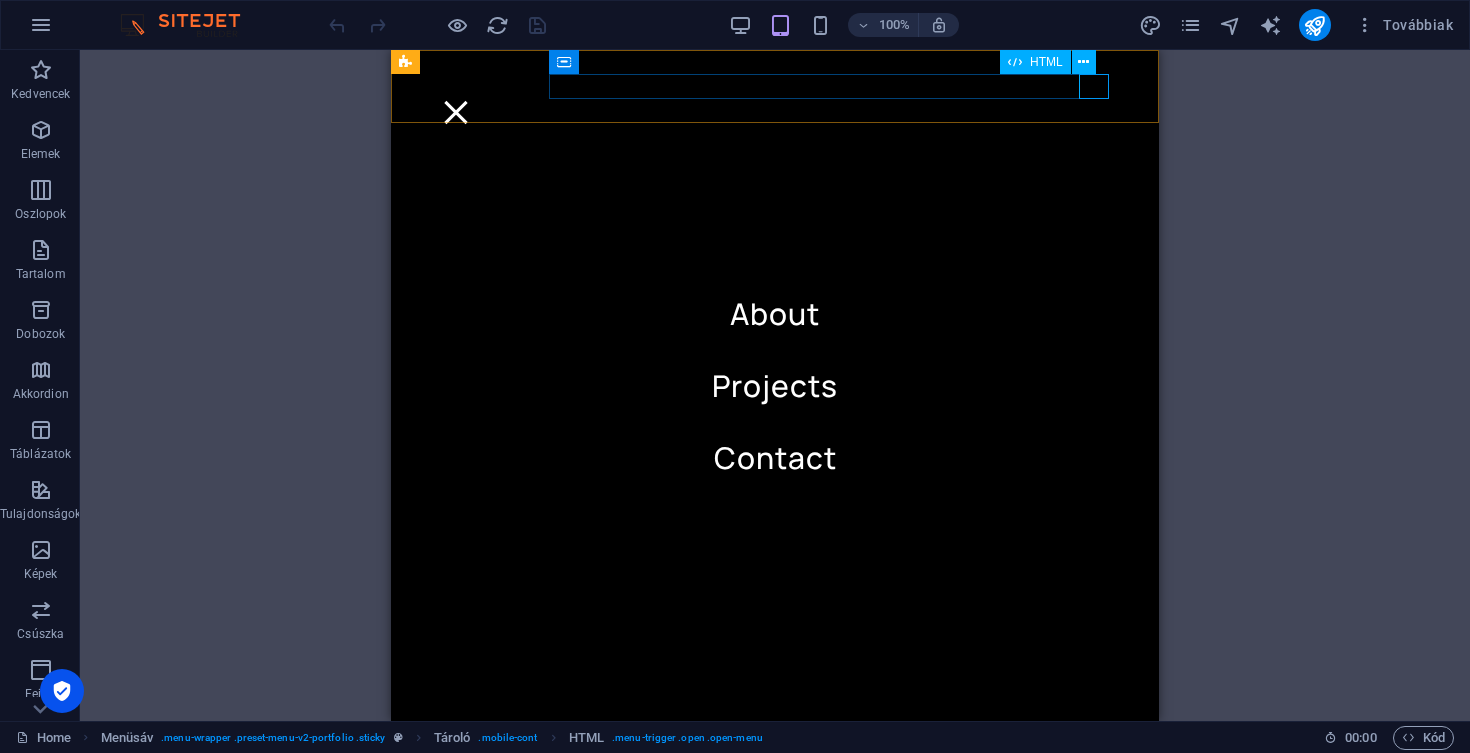 click at bounding box center [775, 112] 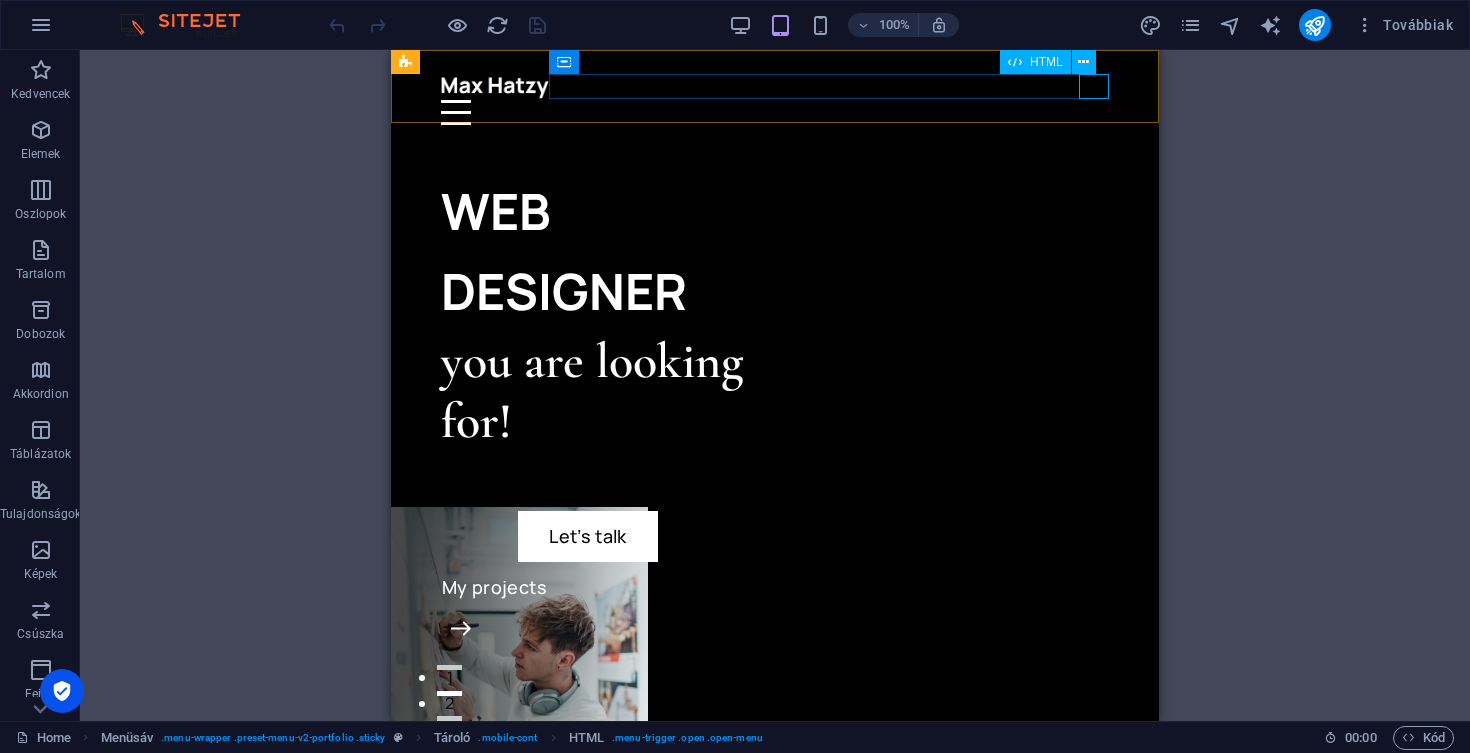 click on "HTML" at bounding box center [1046, 62] 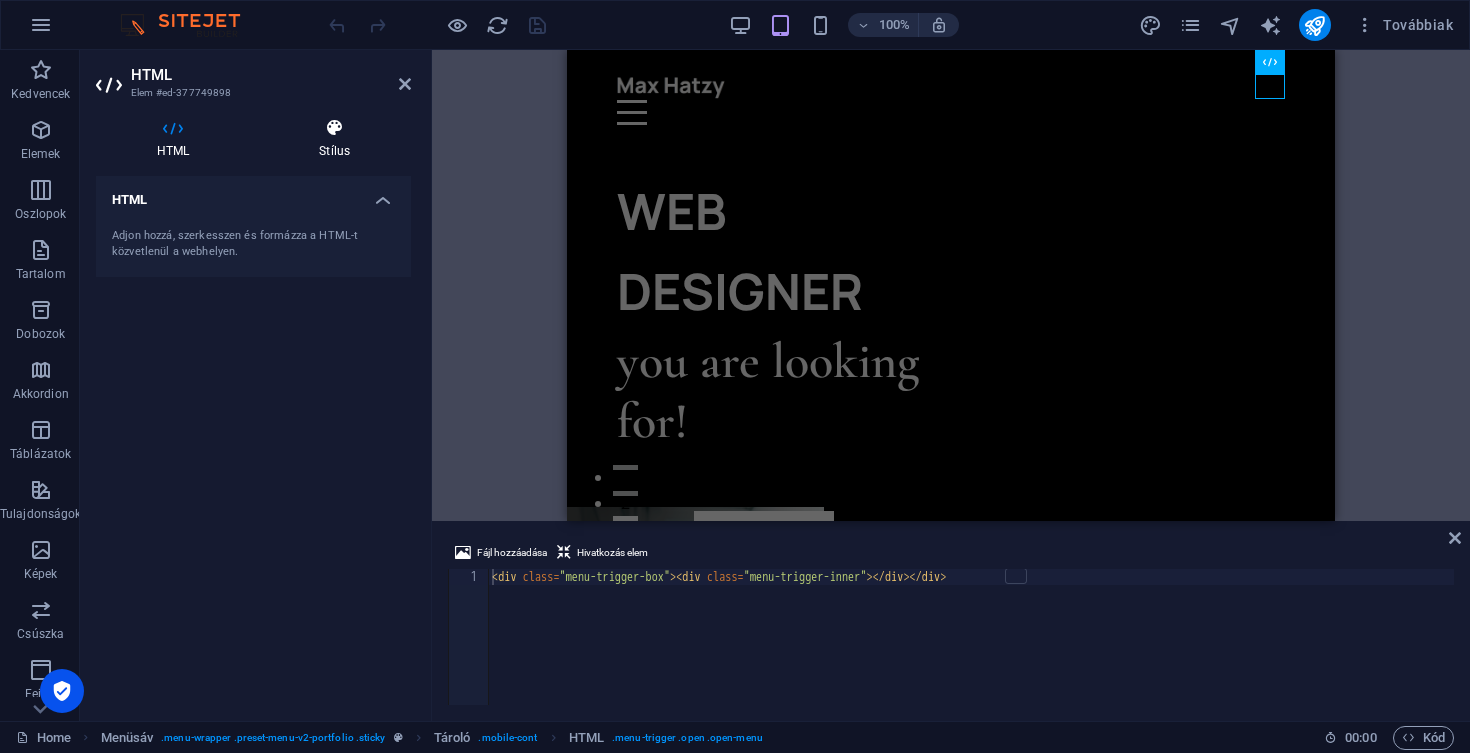 click on "Stílus" at bounding box center (334, 139) 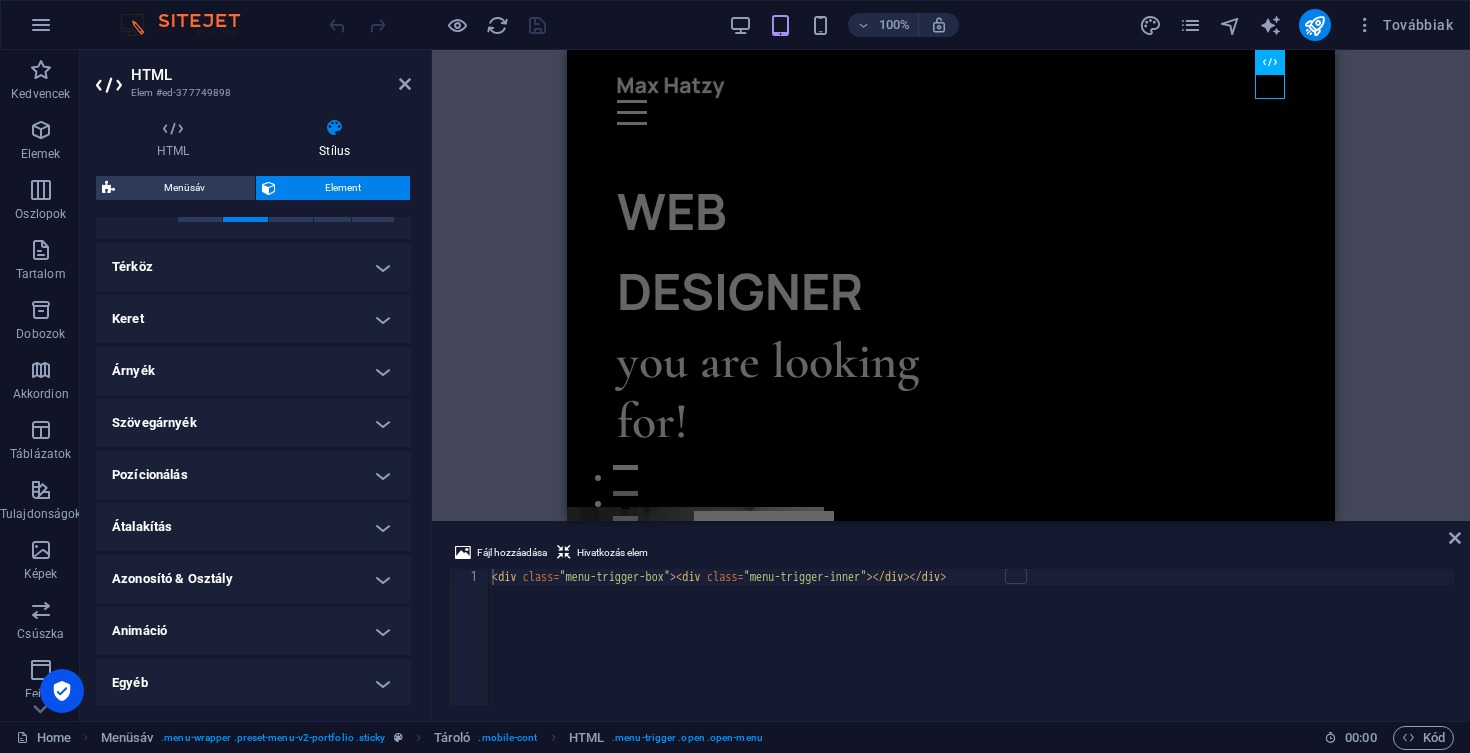 scroll, scrollTop: 364, scrollLeft: 0, axis: vertical 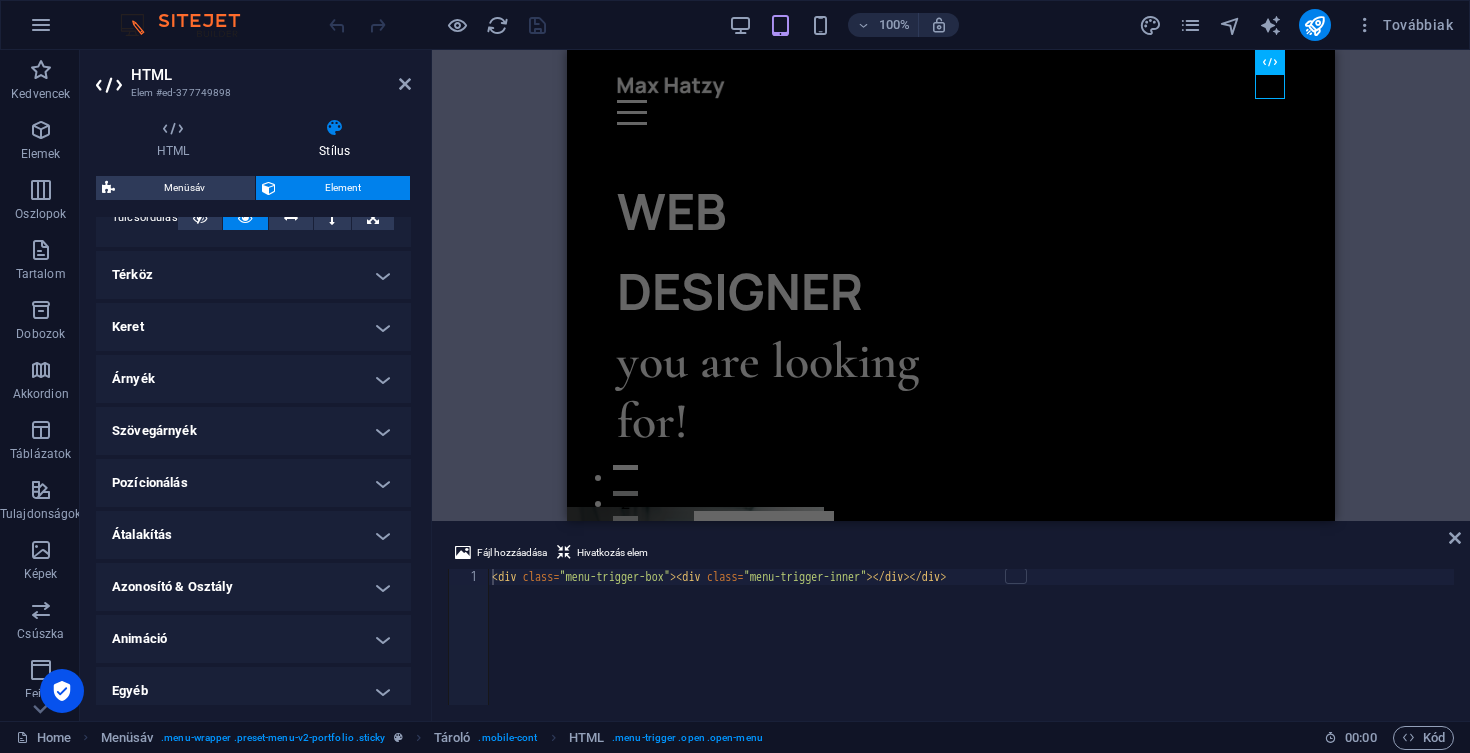 click on "Animáció" at bounding box center (253, 639) 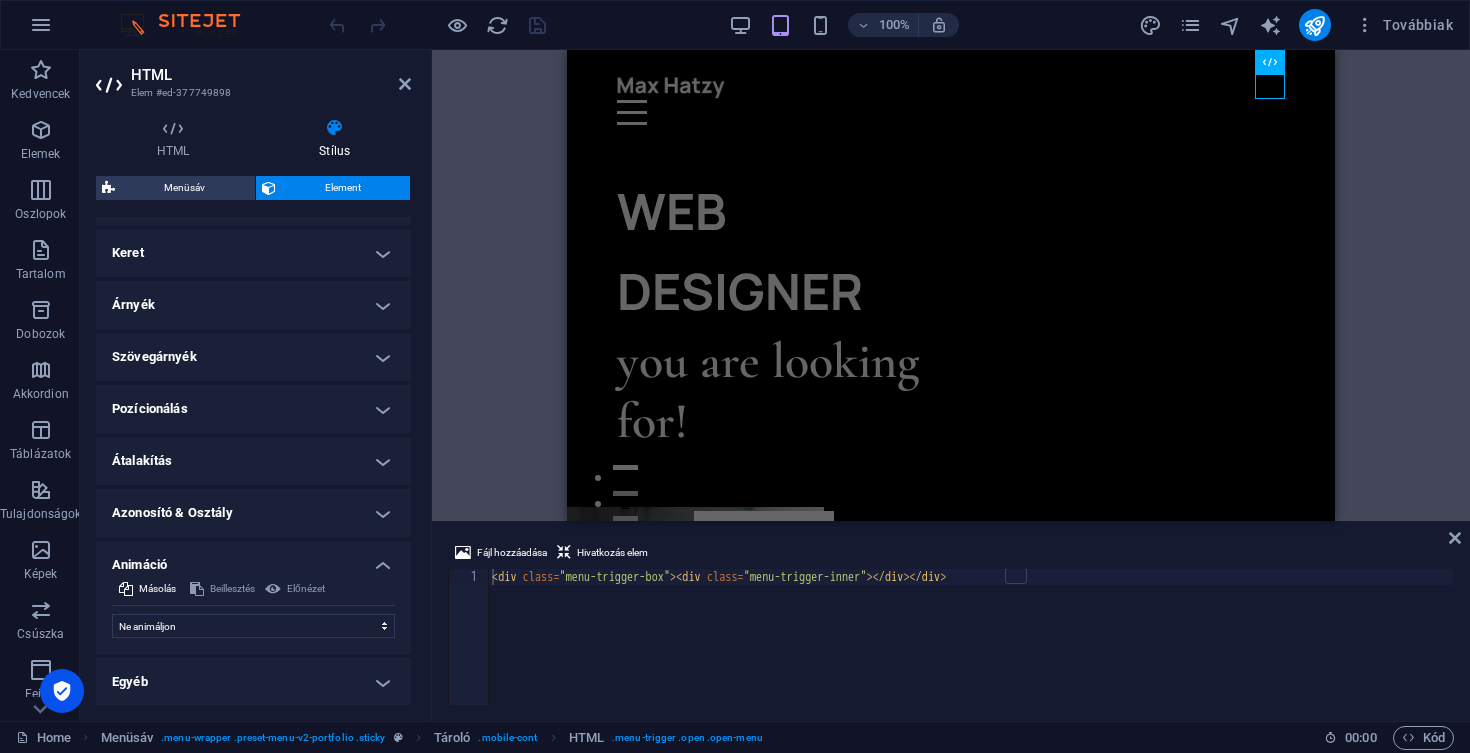scroll, scrollTop: 437, scrollLeft: 0, axis: vertical 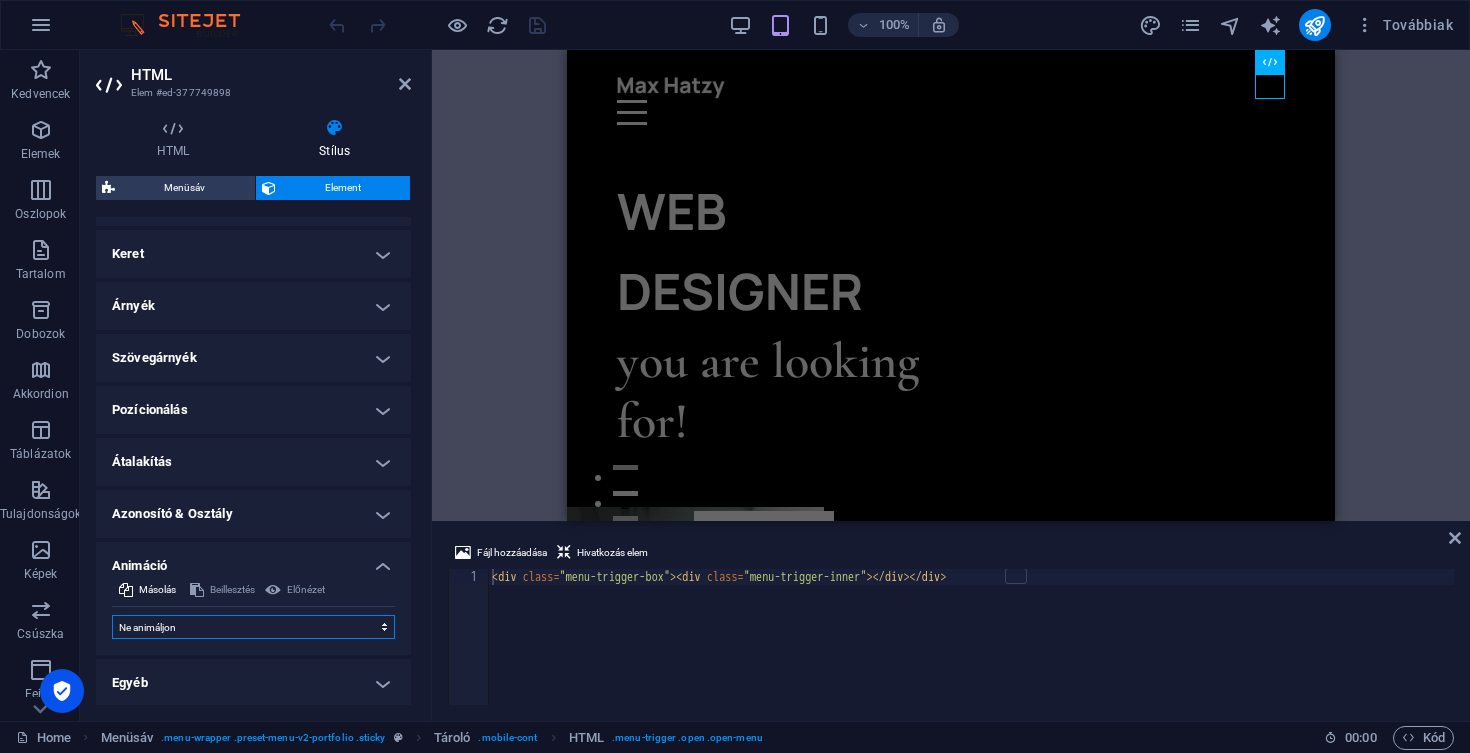 select on "move-top-to-bottom" 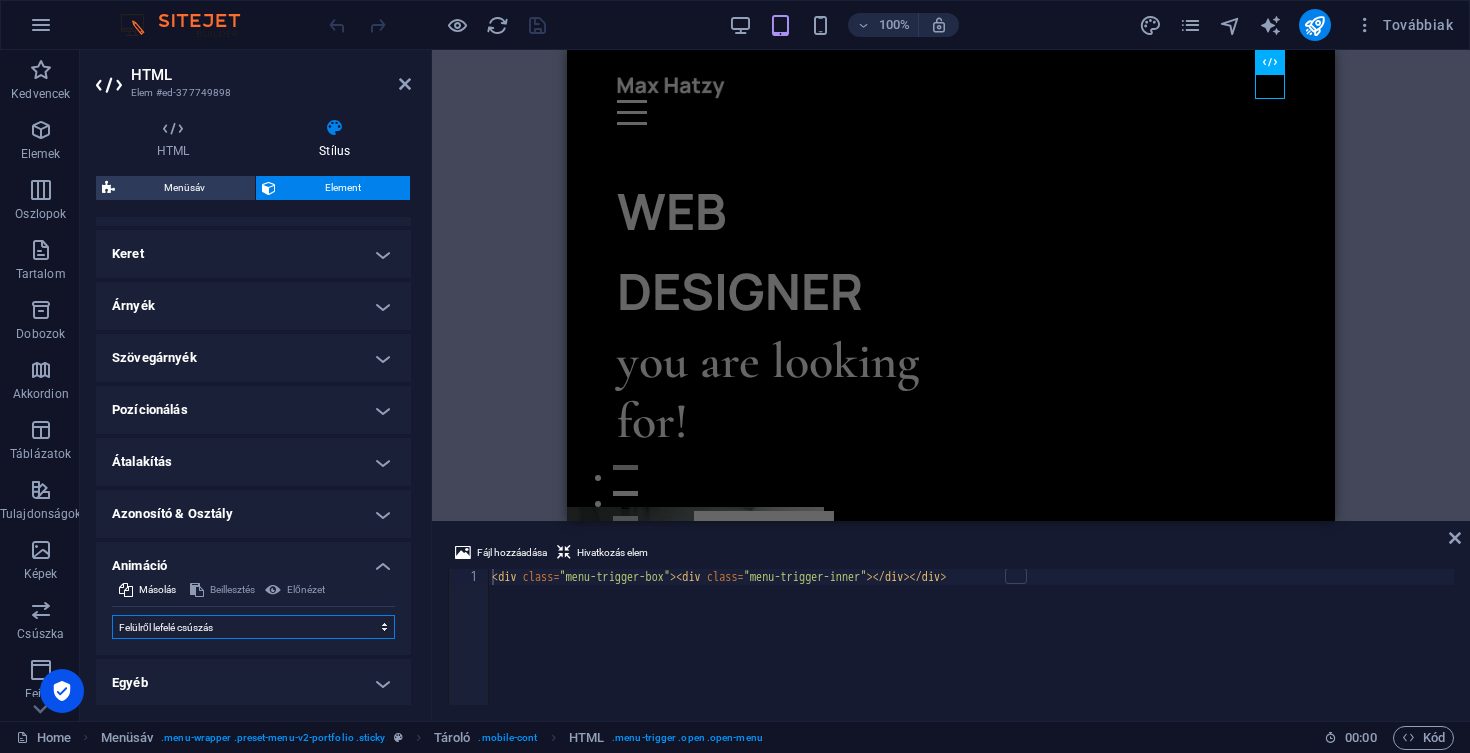 select on "scroll" 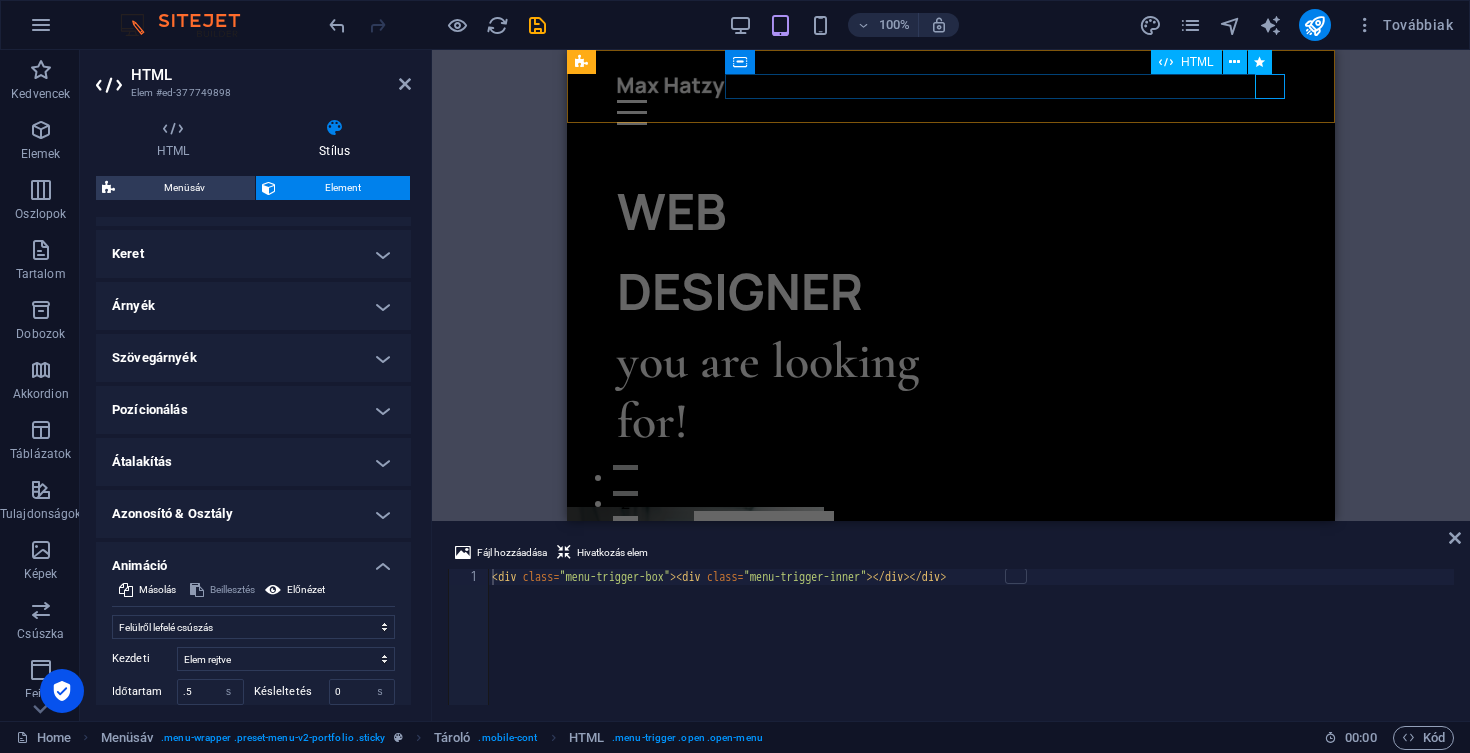 click at bounding box center (951, 112) 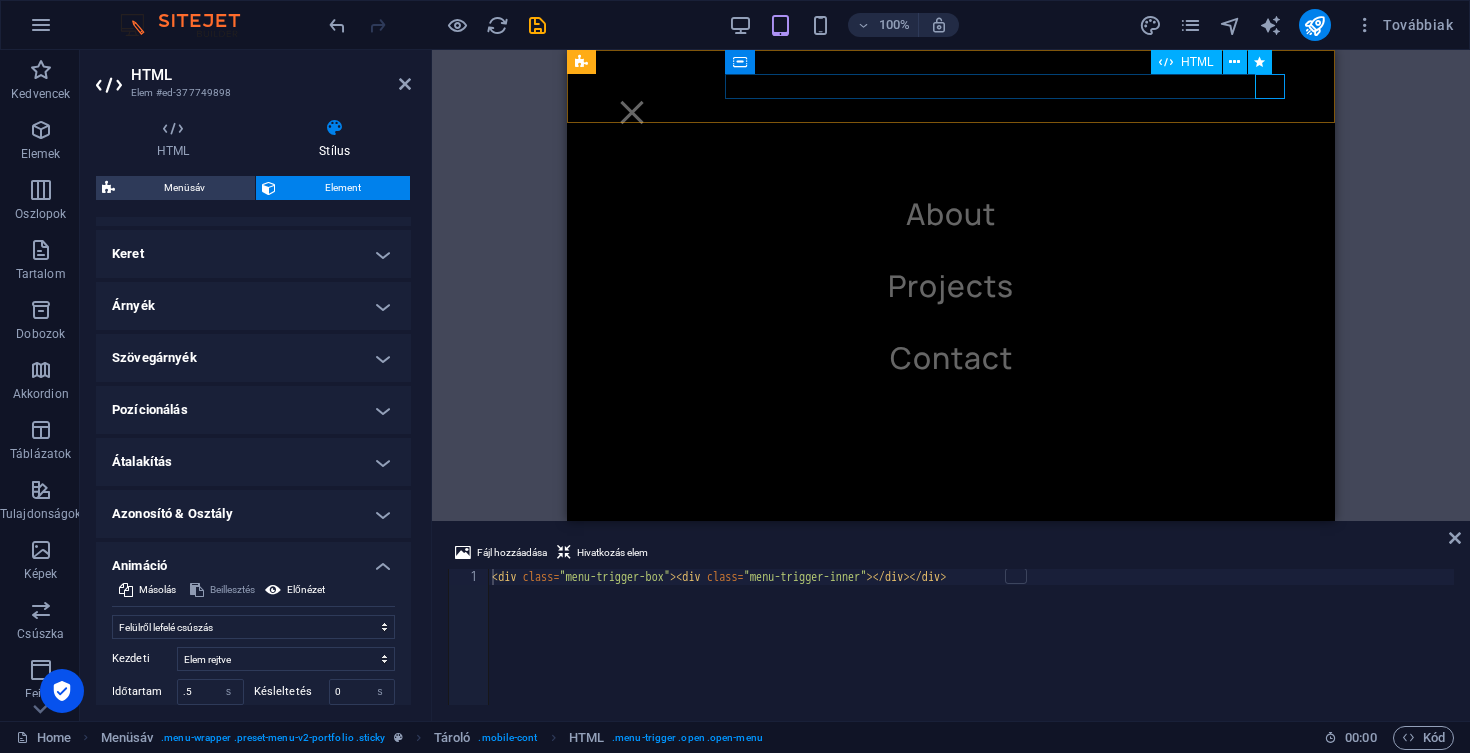click at bounding box center [951, 112] 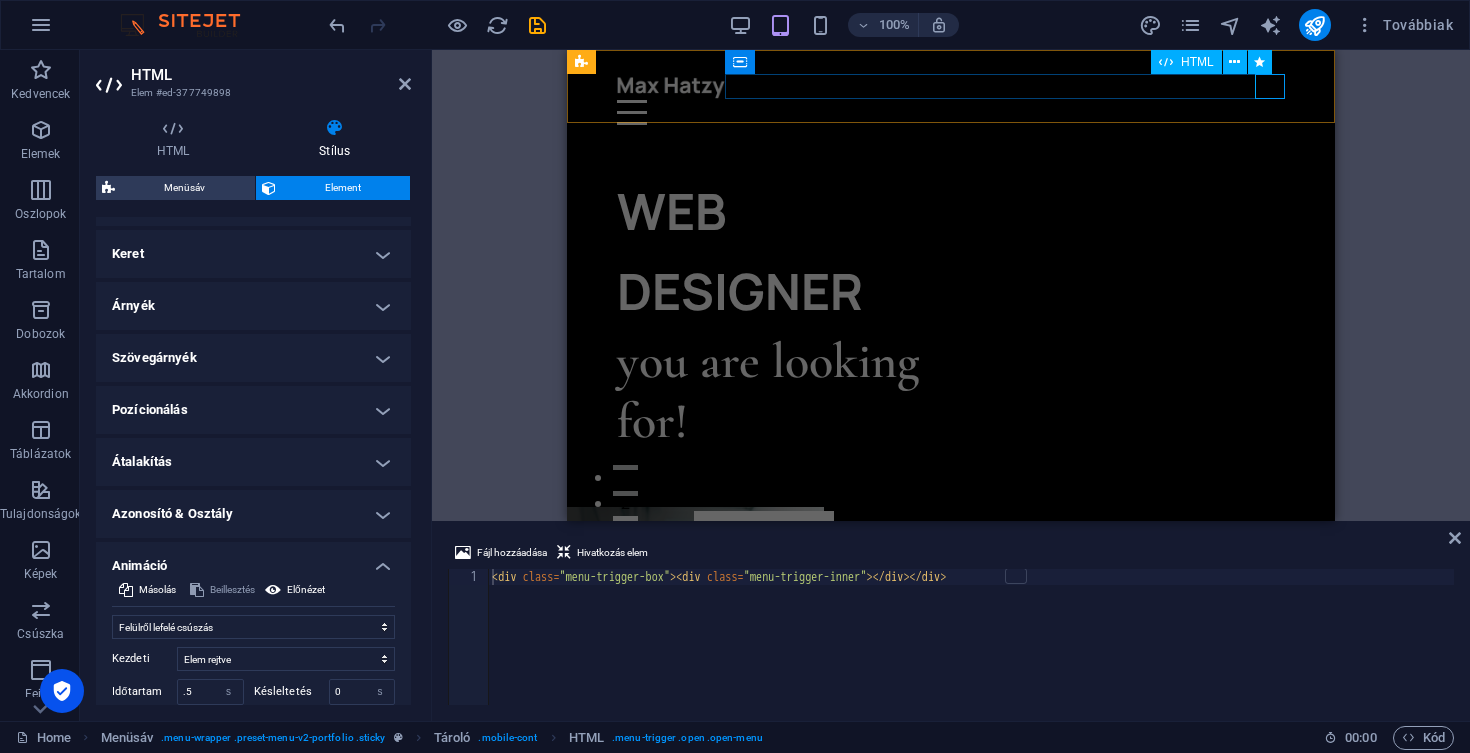 click at bounding box center [951, 112] 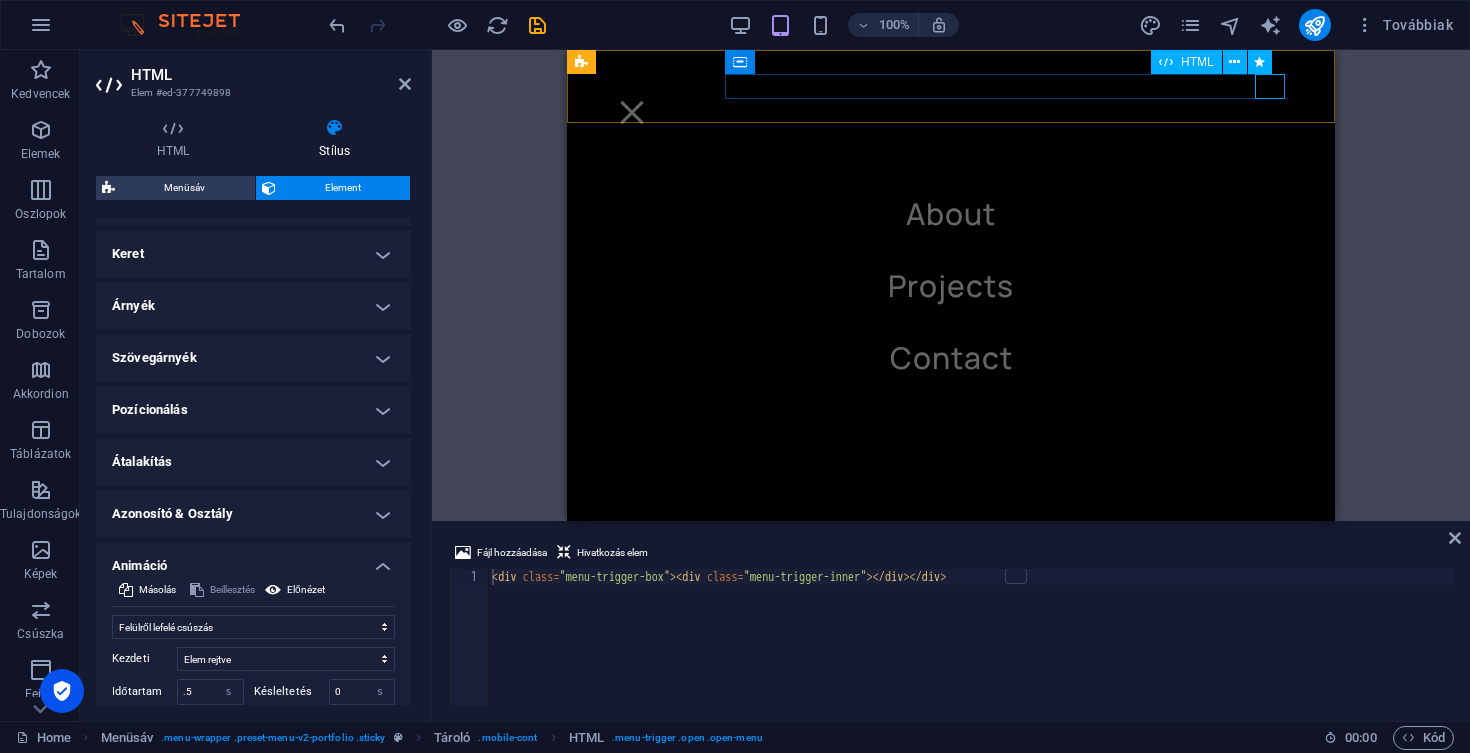 click at bounding box center (951, 112) 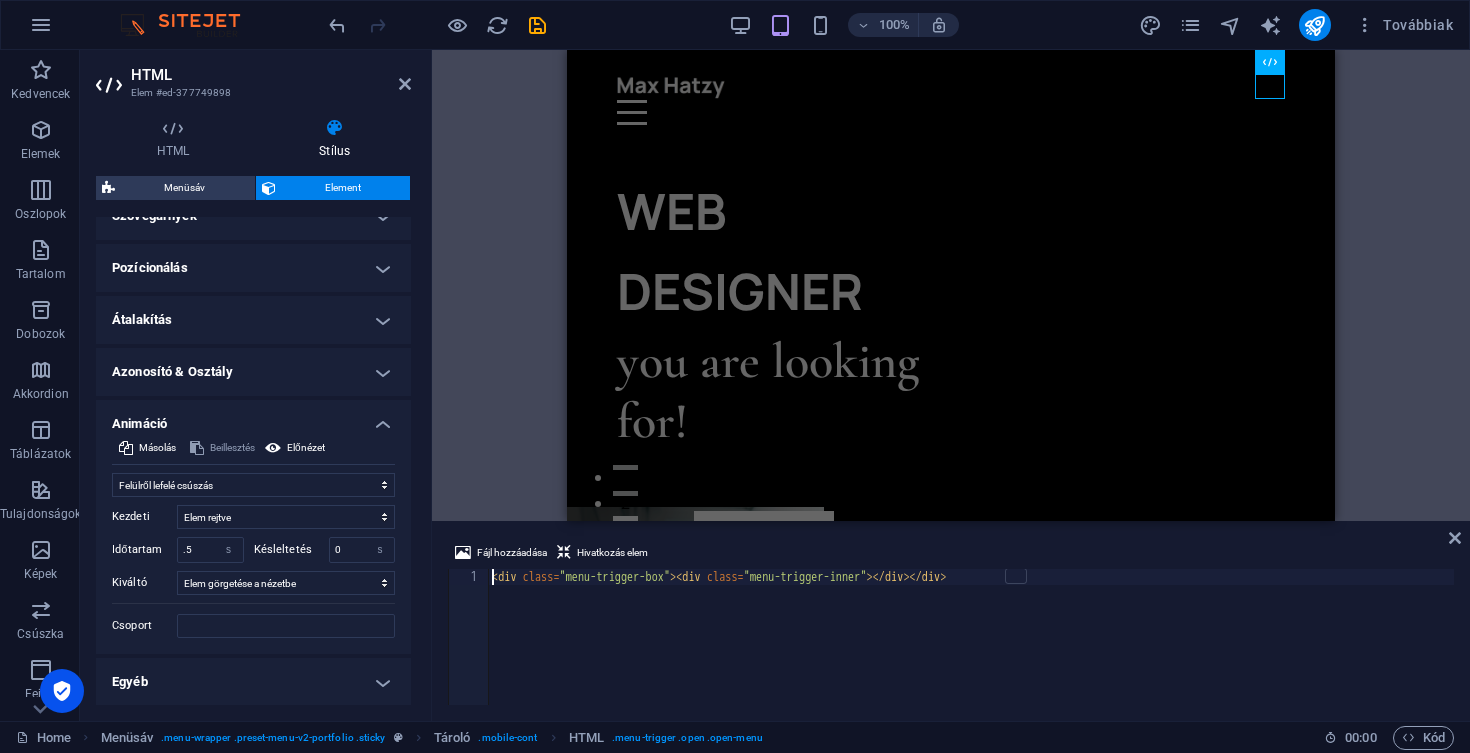scroll, scrollTop: 578, scrollLeft: 0, axis: vertical 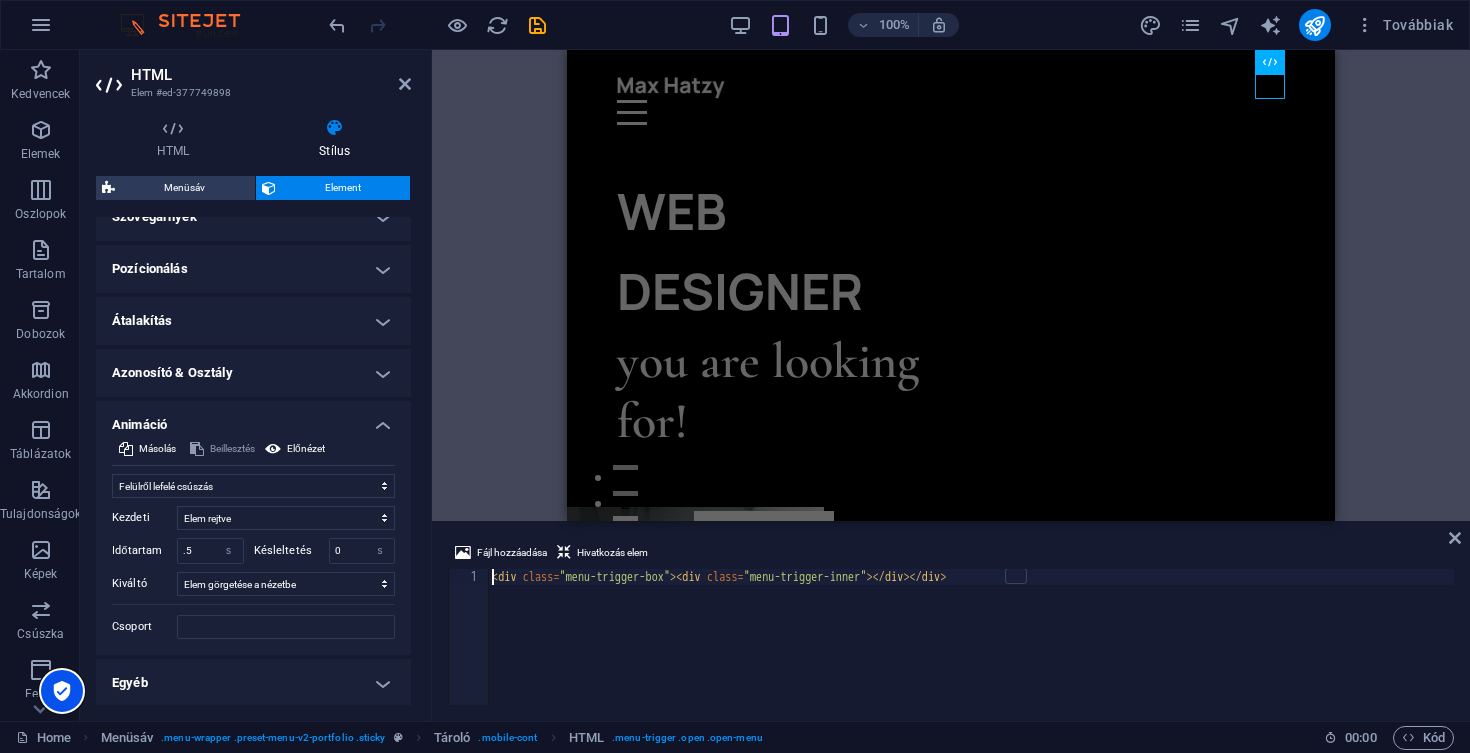 click at bounding box center [62, 691] 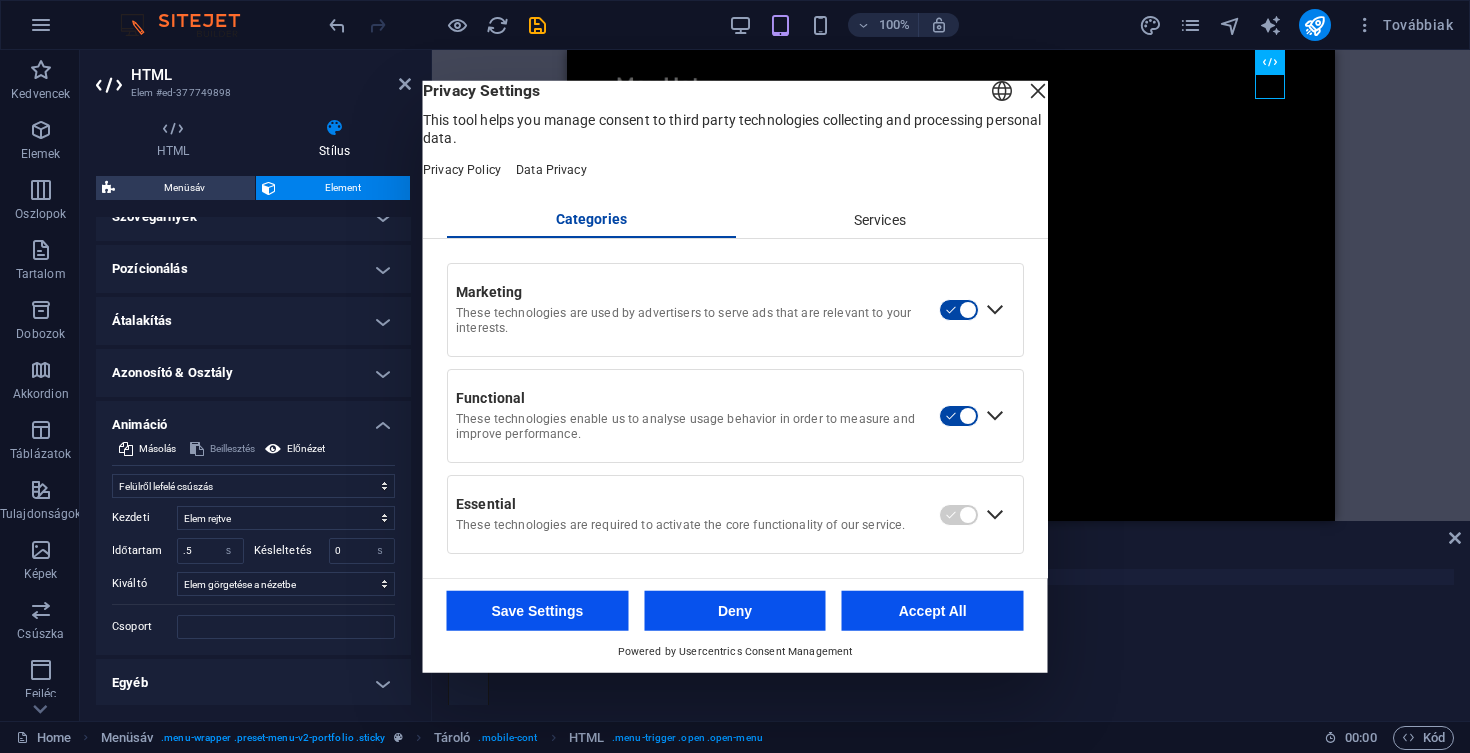 click on "Accept All" at bounding box center (933, 611) 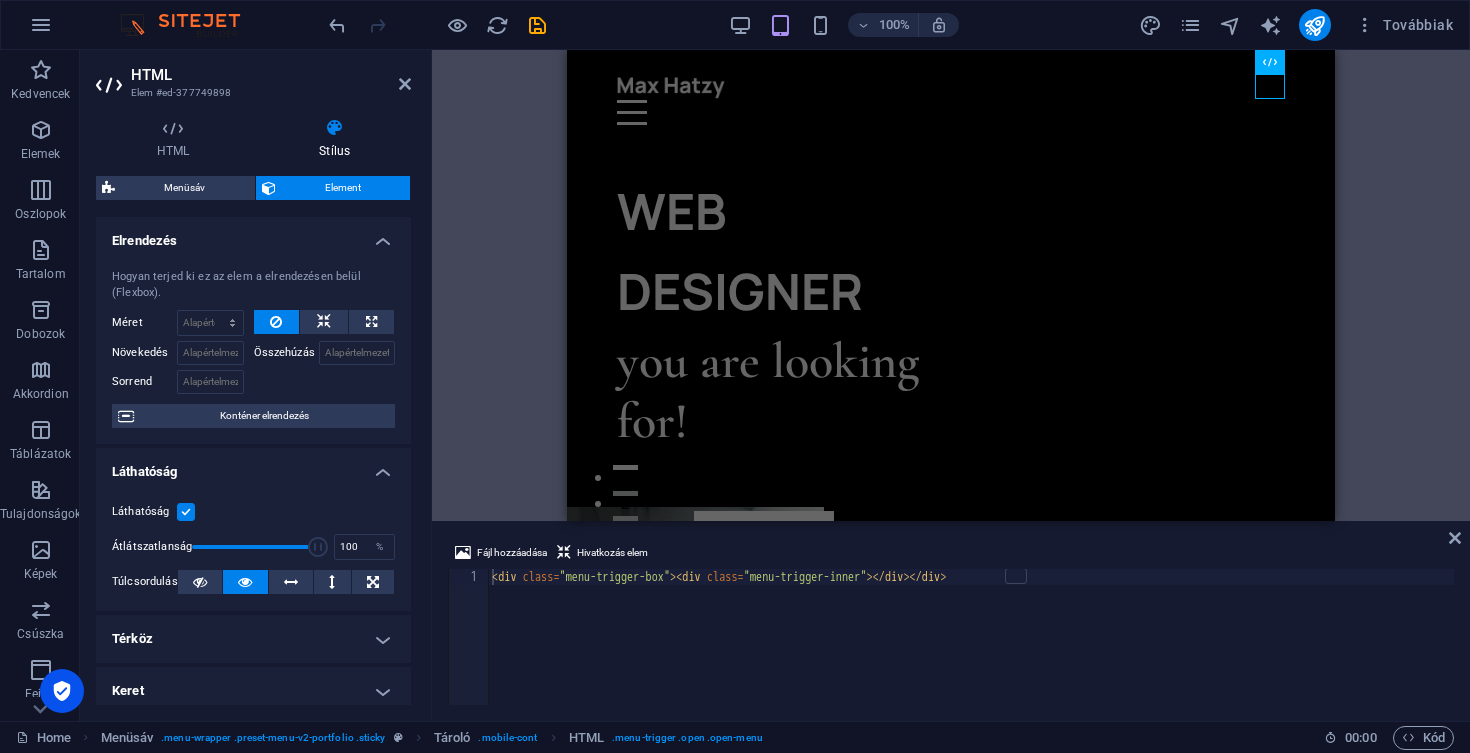 scroll, scrollTop: 0, scrollLeft: 0, axis: both 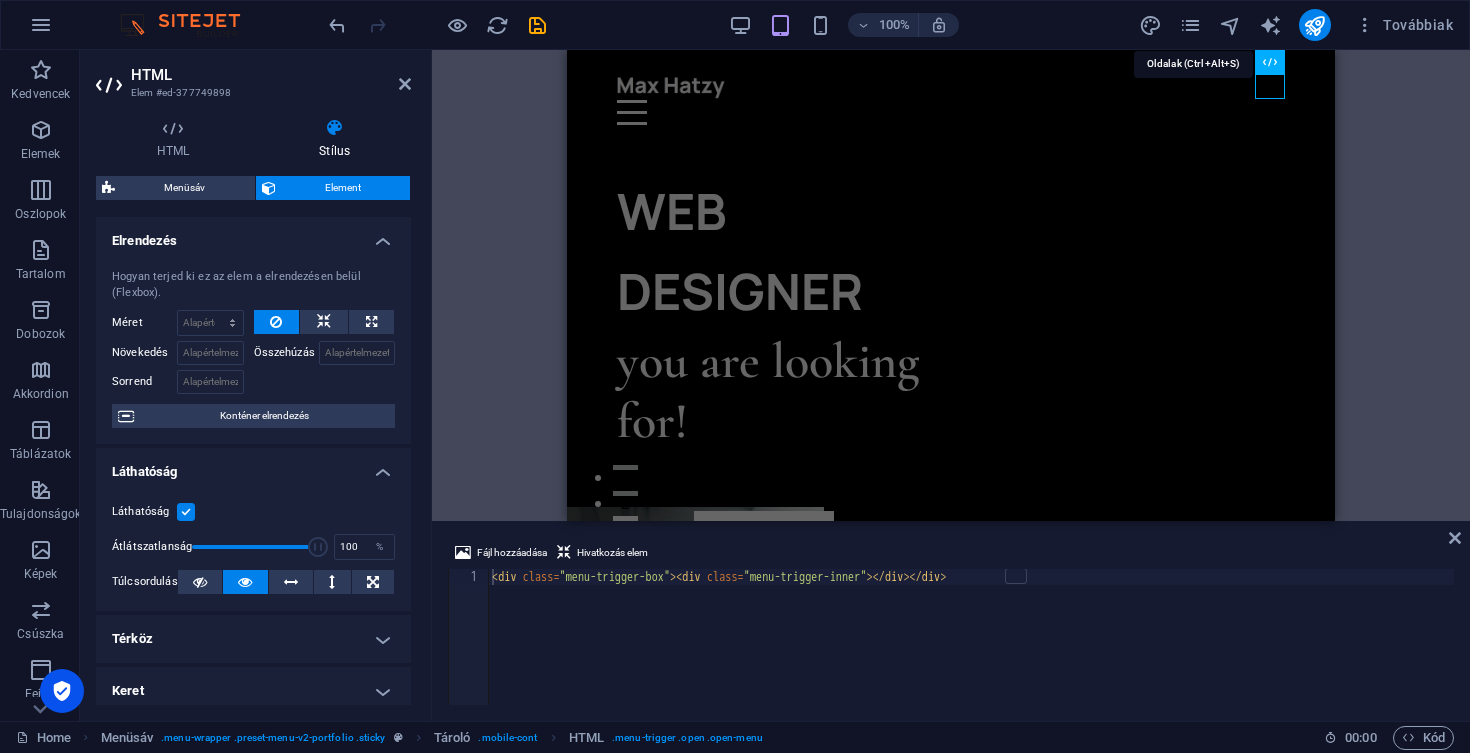 click on "Továbbiak" at bounding box center (1300, 25) 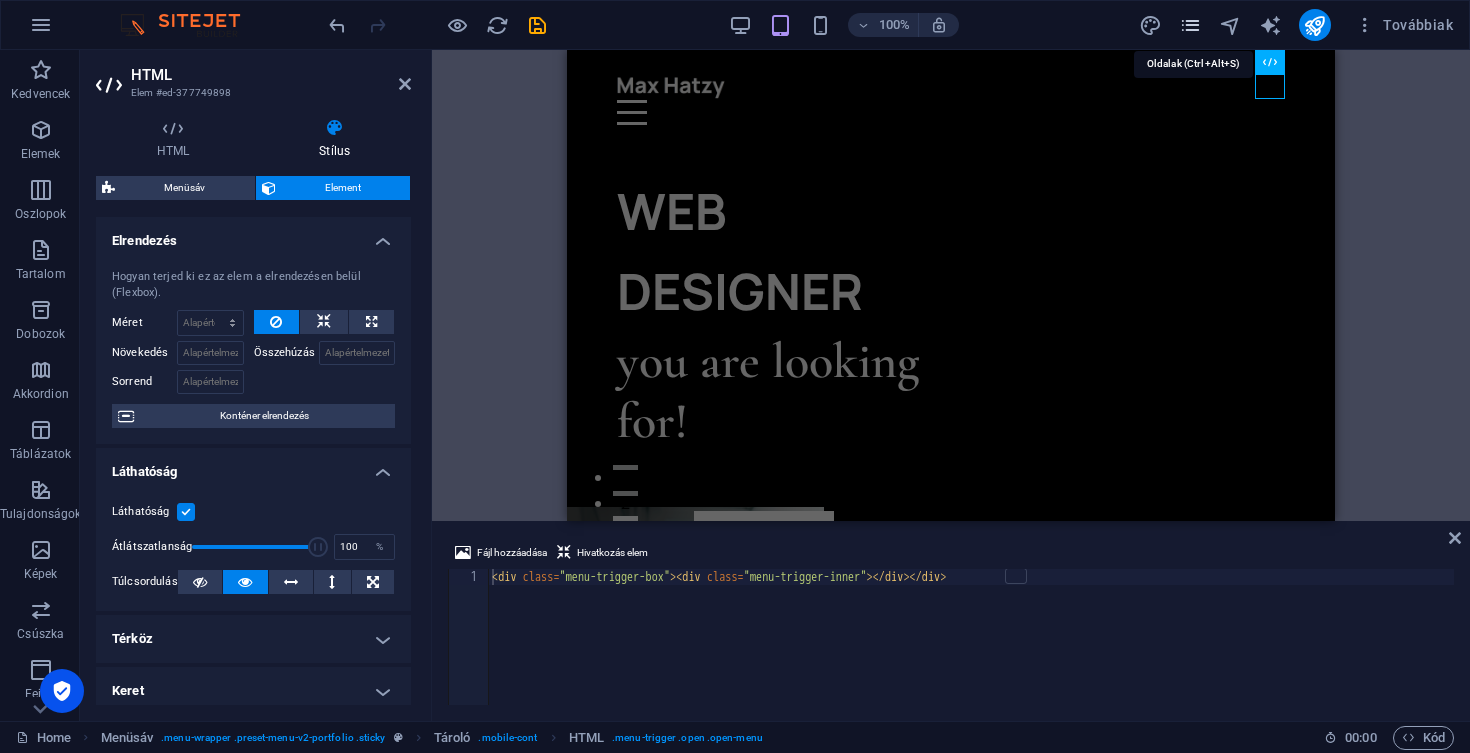 click at bounding box center (1190, 25) 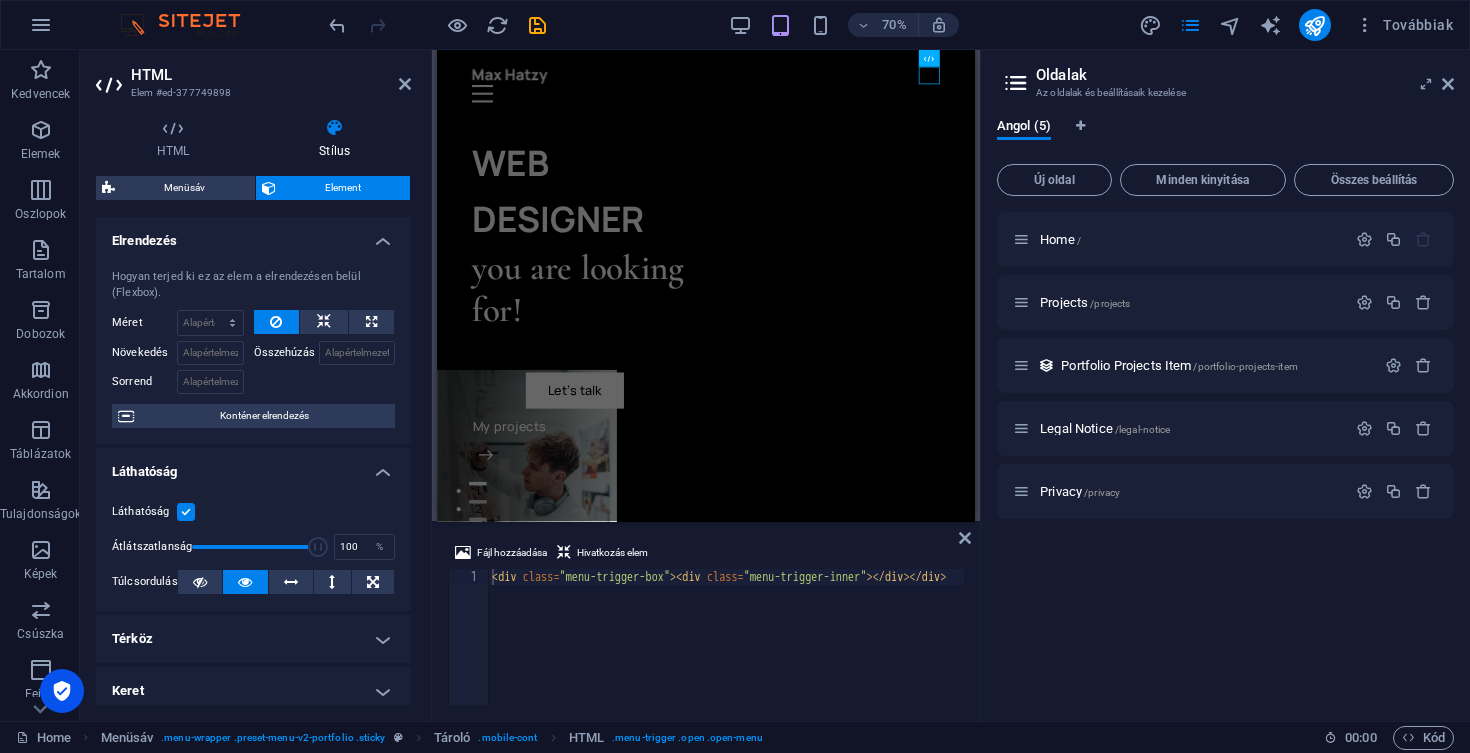 click on "70% Továbbiak" at bounding box center [893, 25] 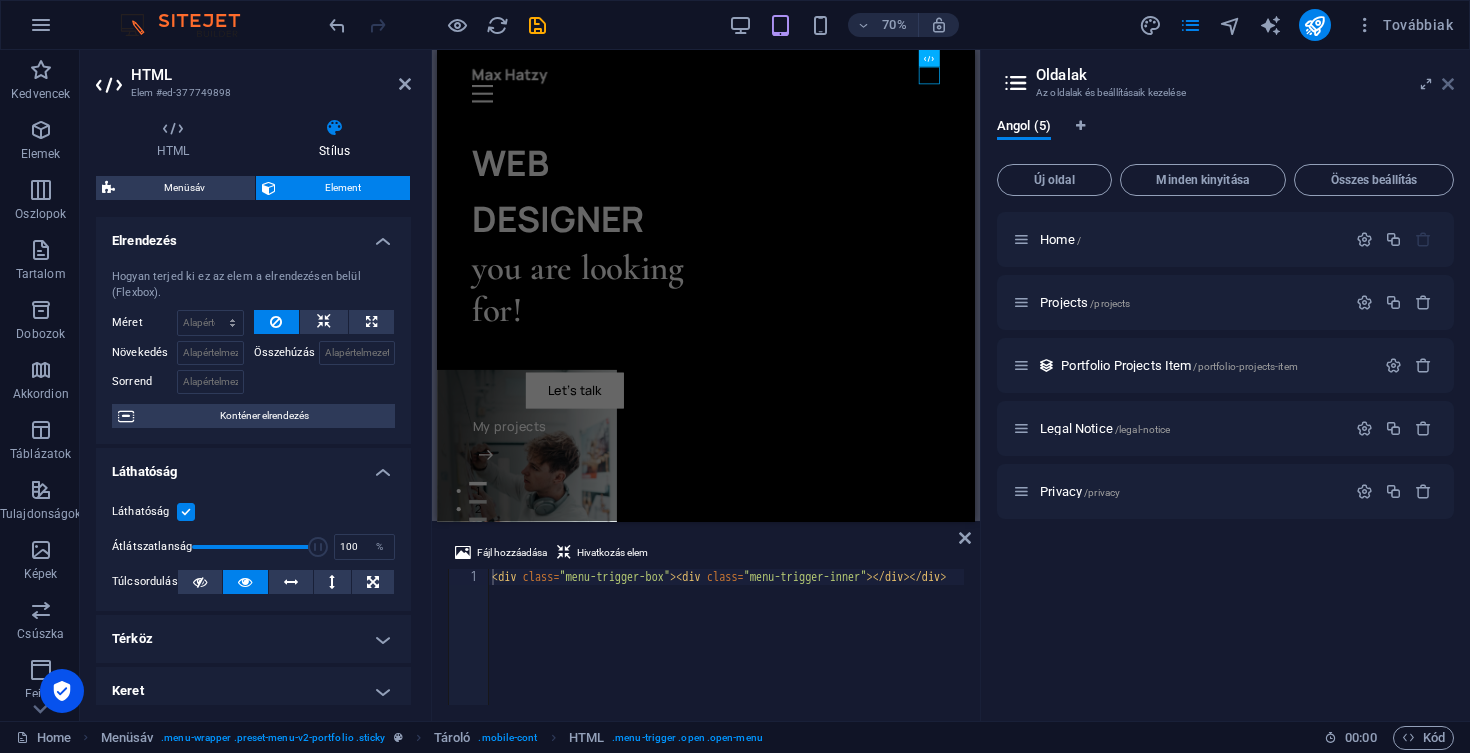click at bounding box center [1448, 84] 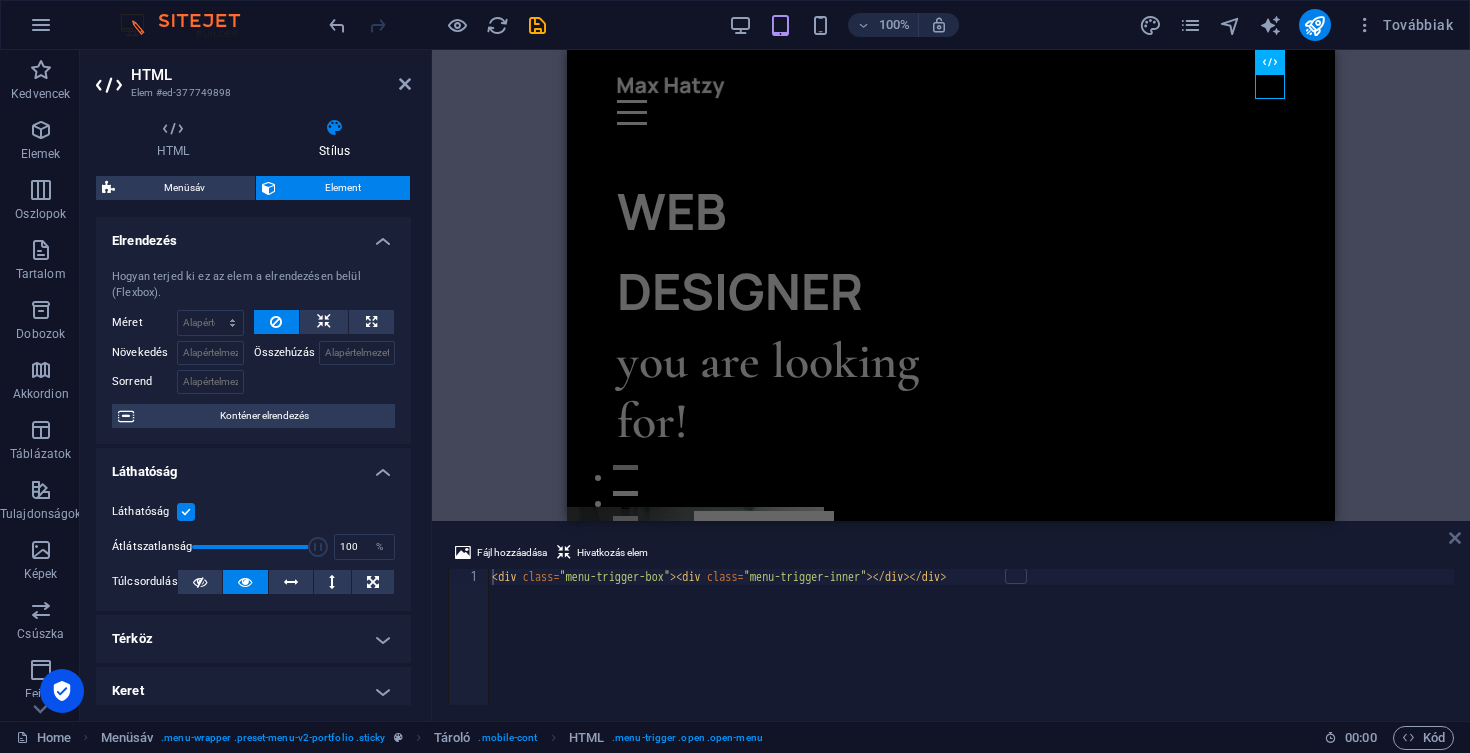 click at bounding box center [1455, 538] 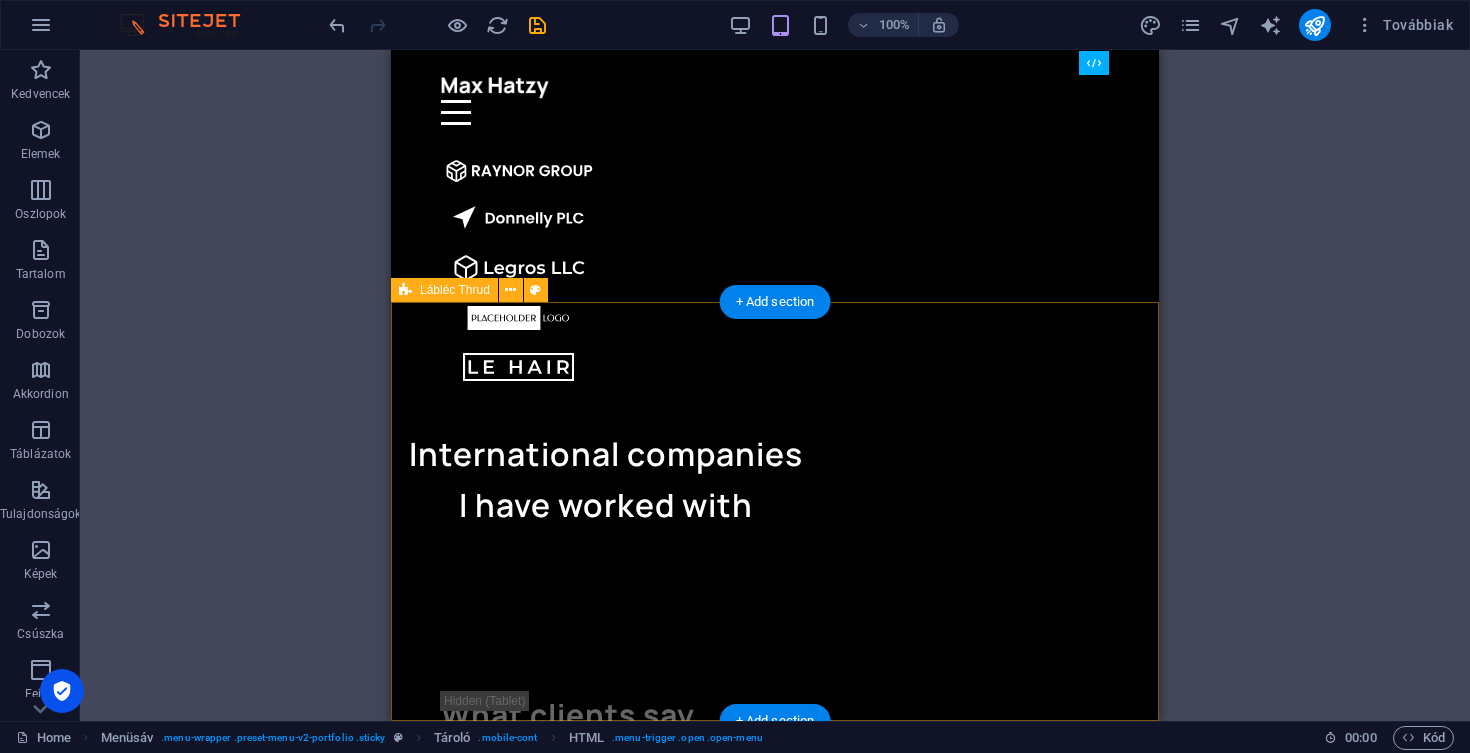 scroll, scrollTop: 4213, scrollLeft: 0, axis: vertical 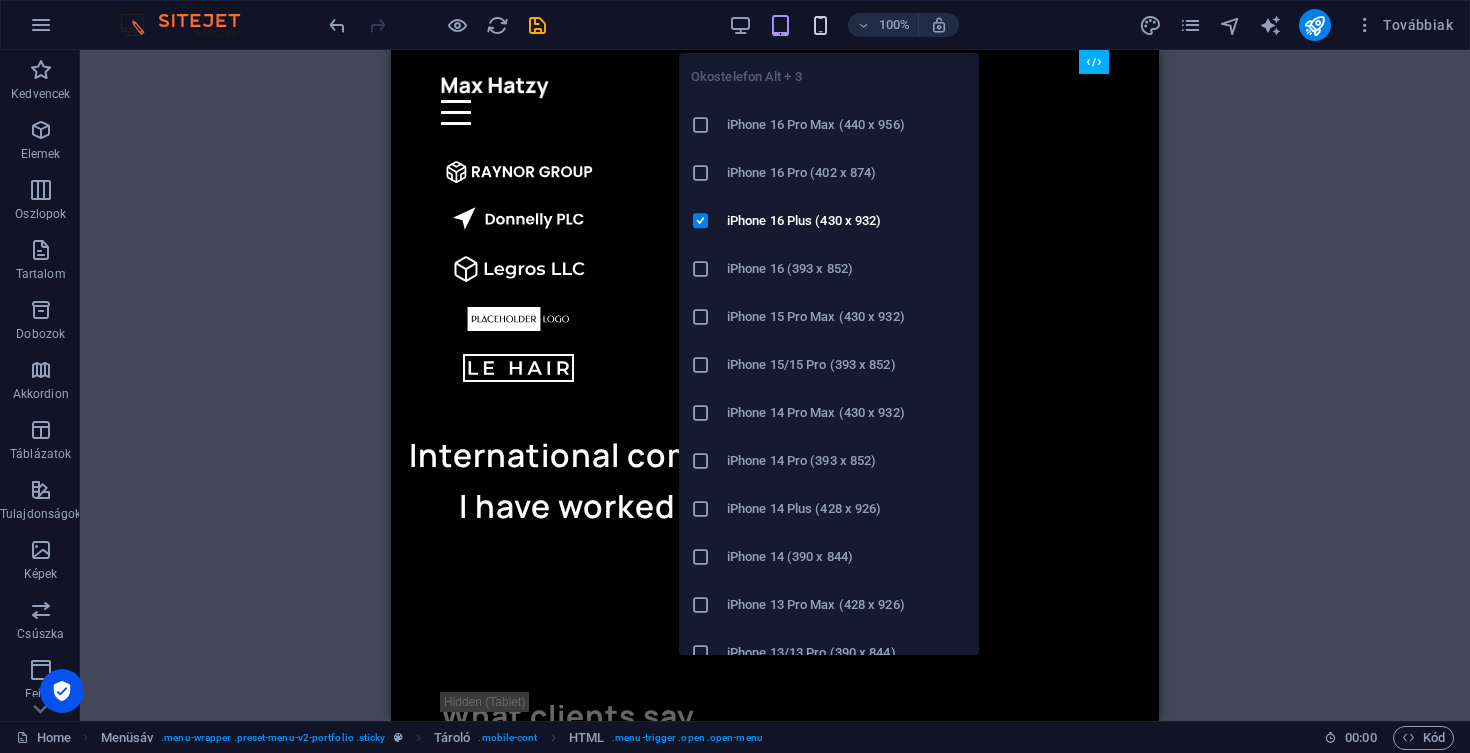 click at bounding box center (820, 25) 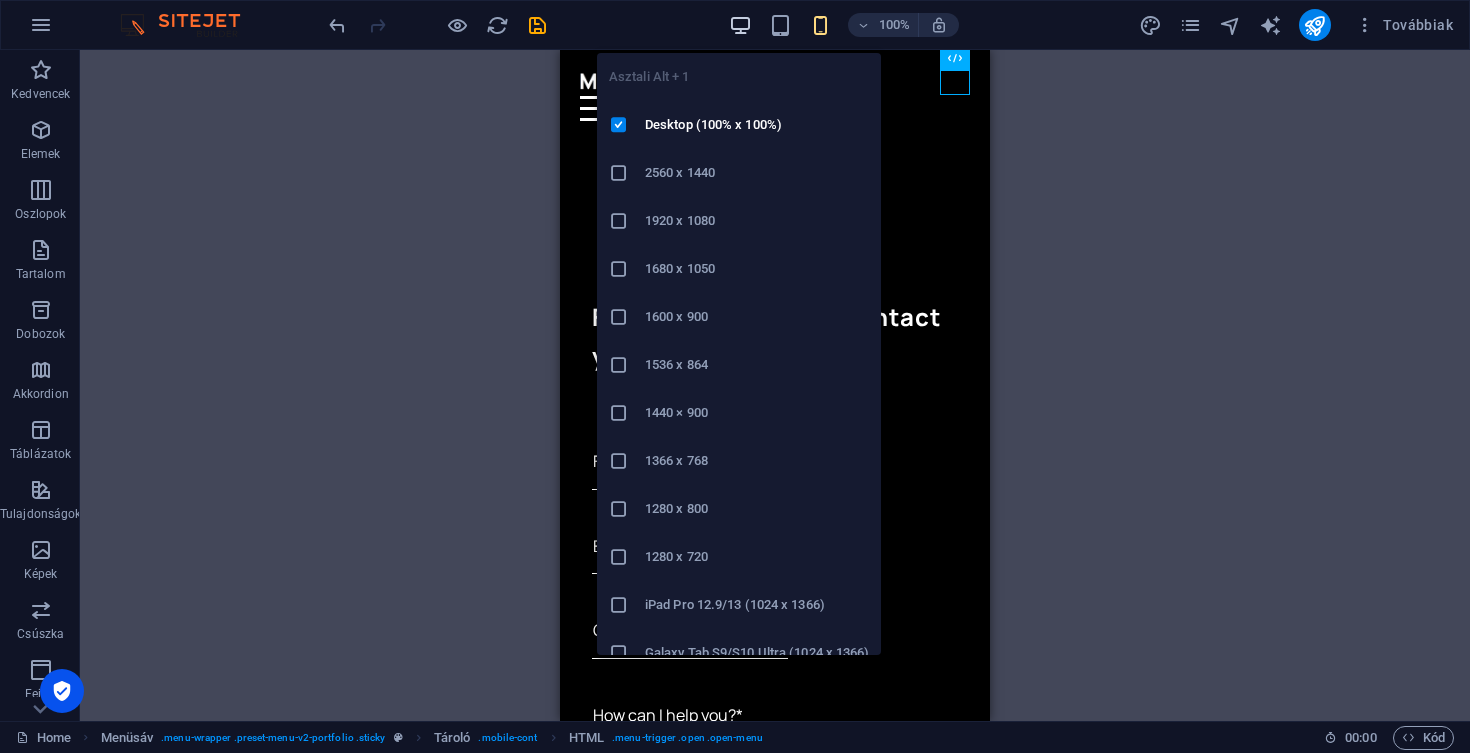 click at bounding box center [740, 25] 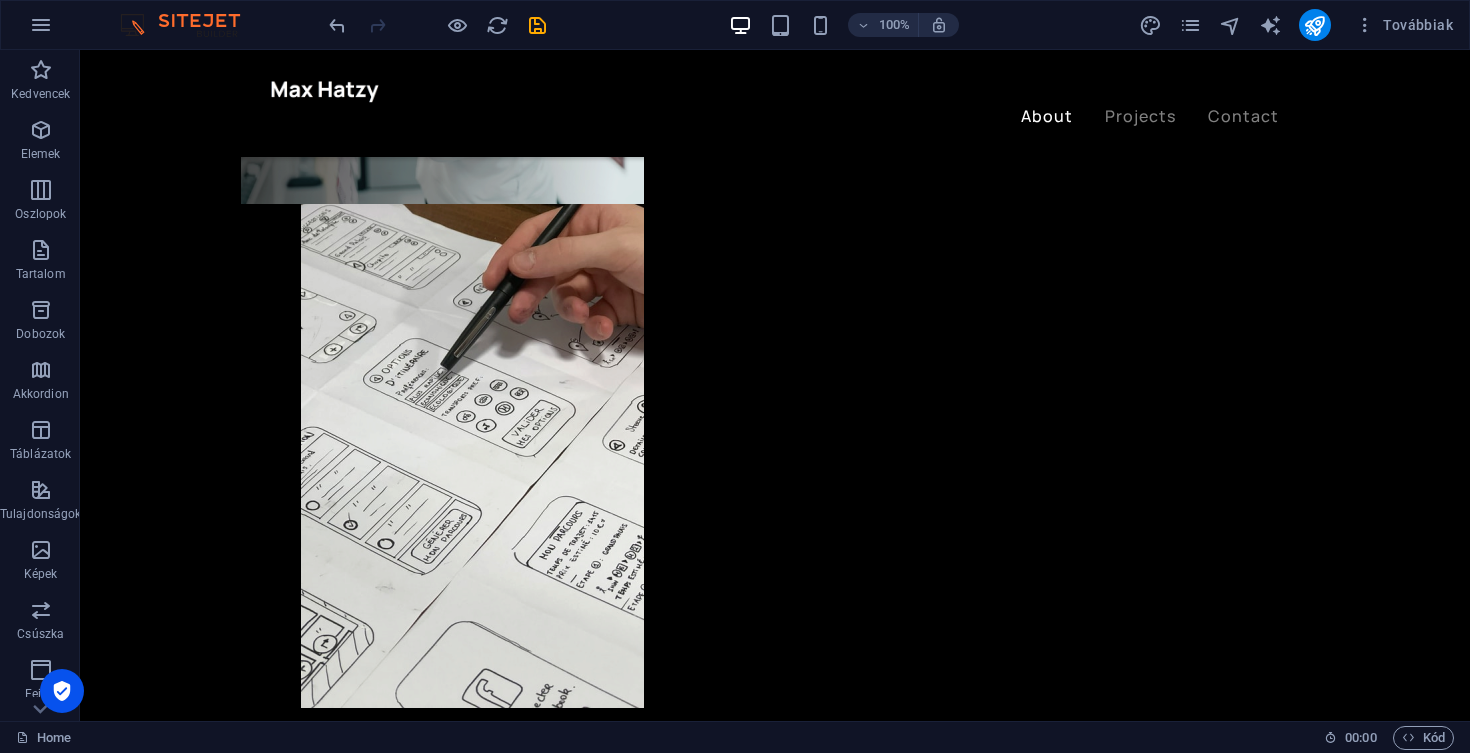 scroll, scrollTop: 899, scrollLeft: 0, axis: vertical 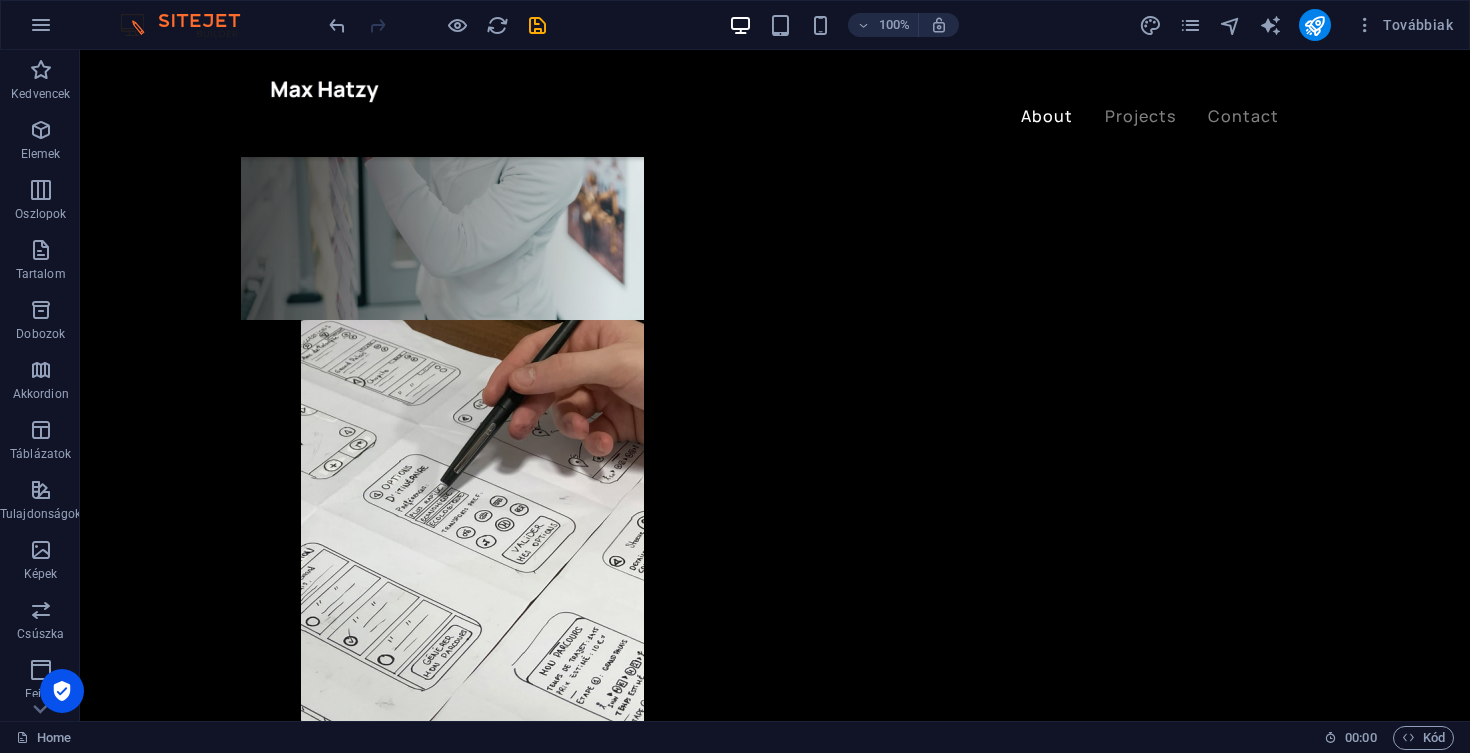 click at bounding box center [437, 25] 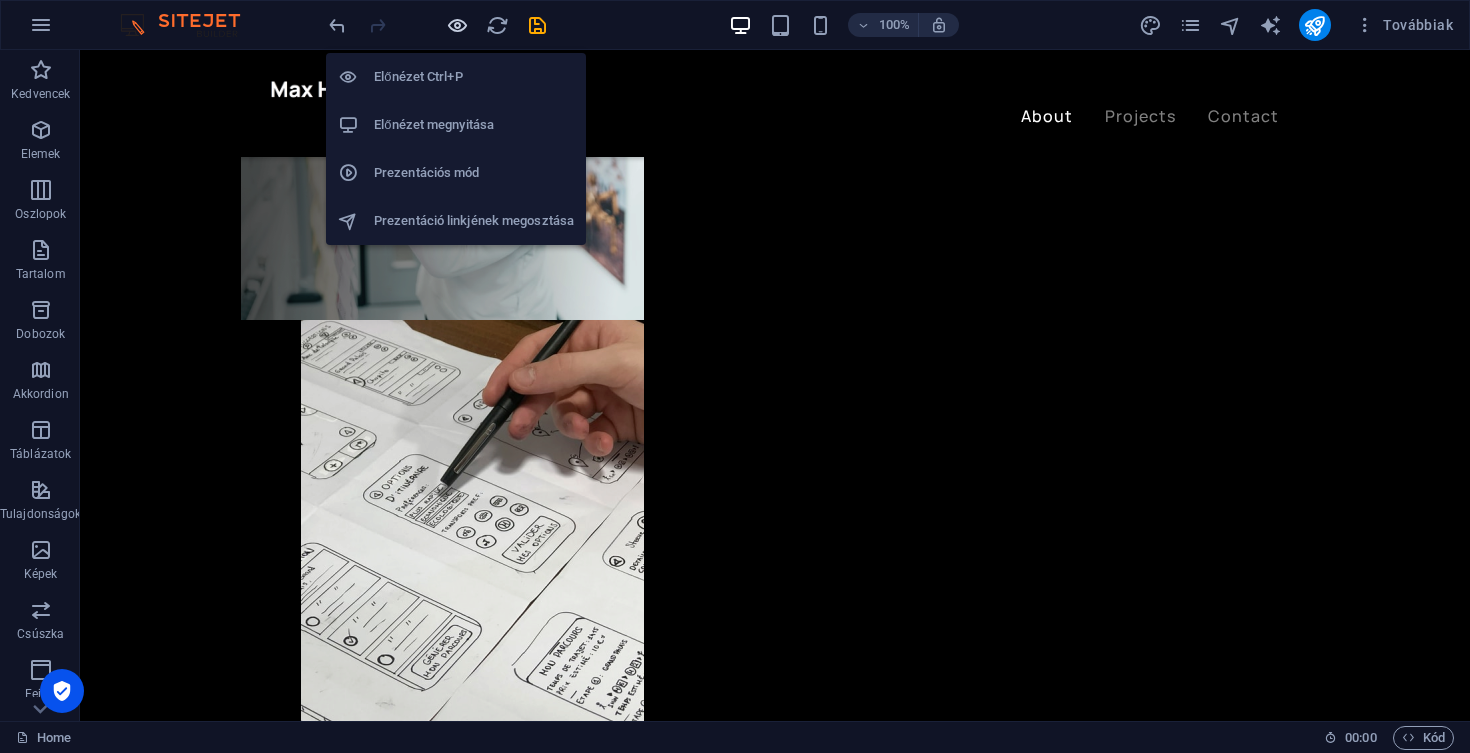 click at bounding box center [457, 25] 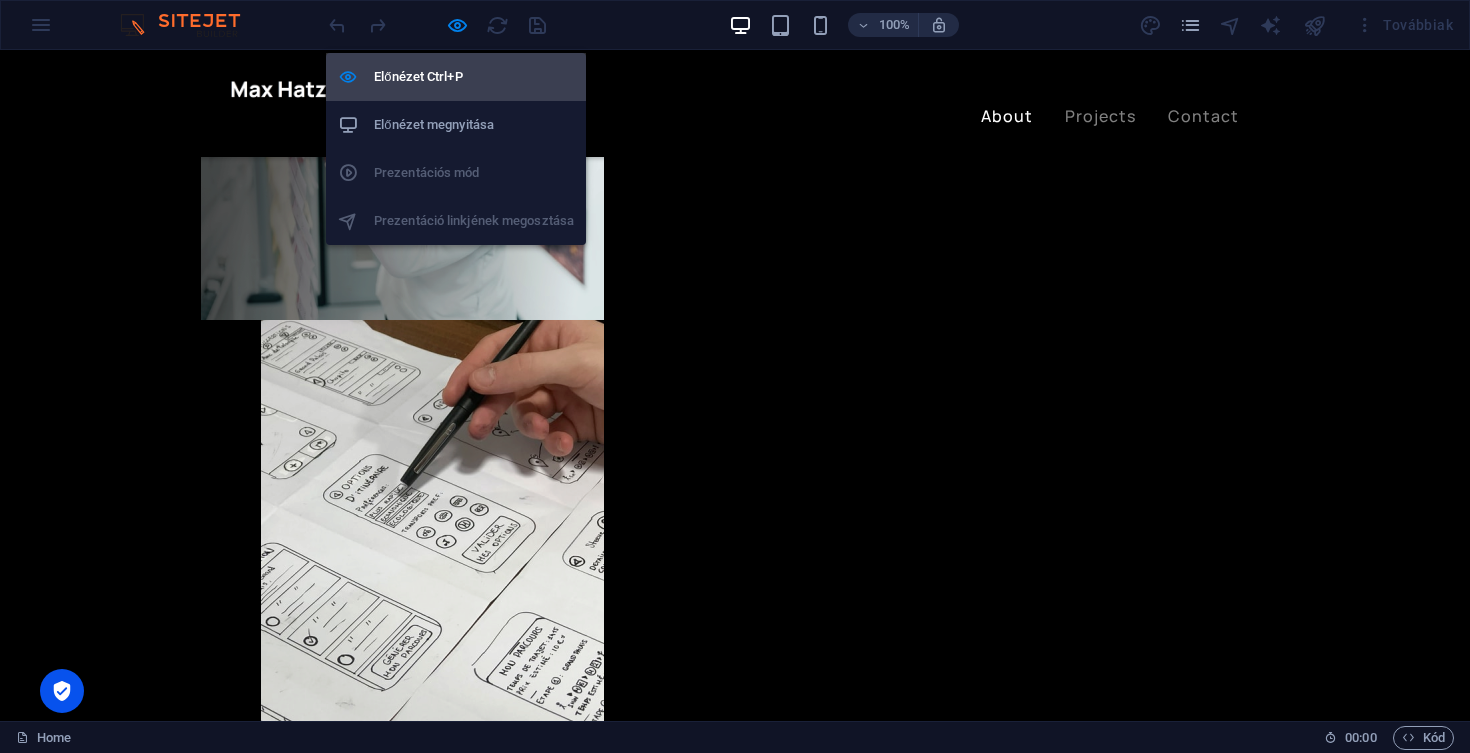 click on "Előnézet Ctrl+P" at bounding box center [474, 77] 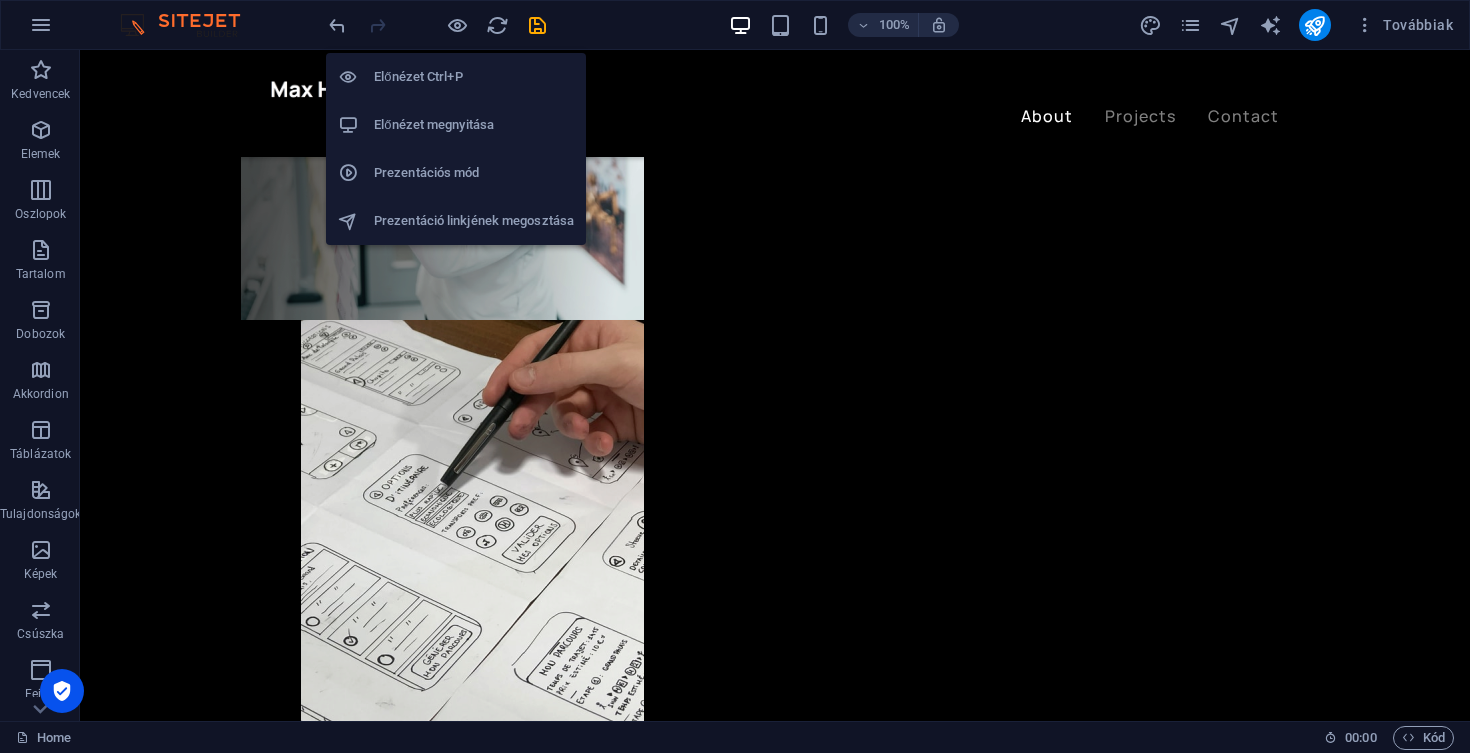 click on "Előnézet Ctrl+P" at bounding box center [474, 77] 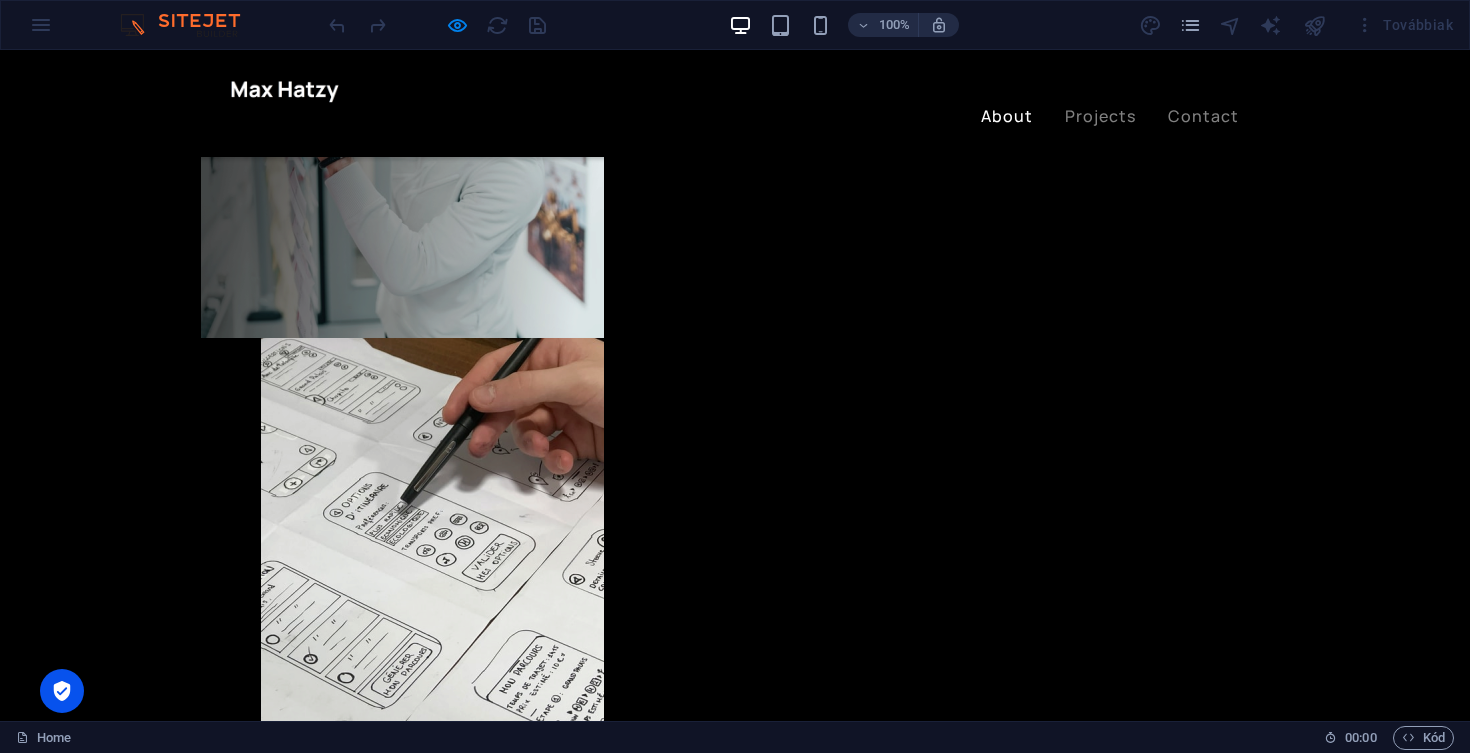 scroll, scrollTop: 882, scrollLeft: 0, axis: vertical 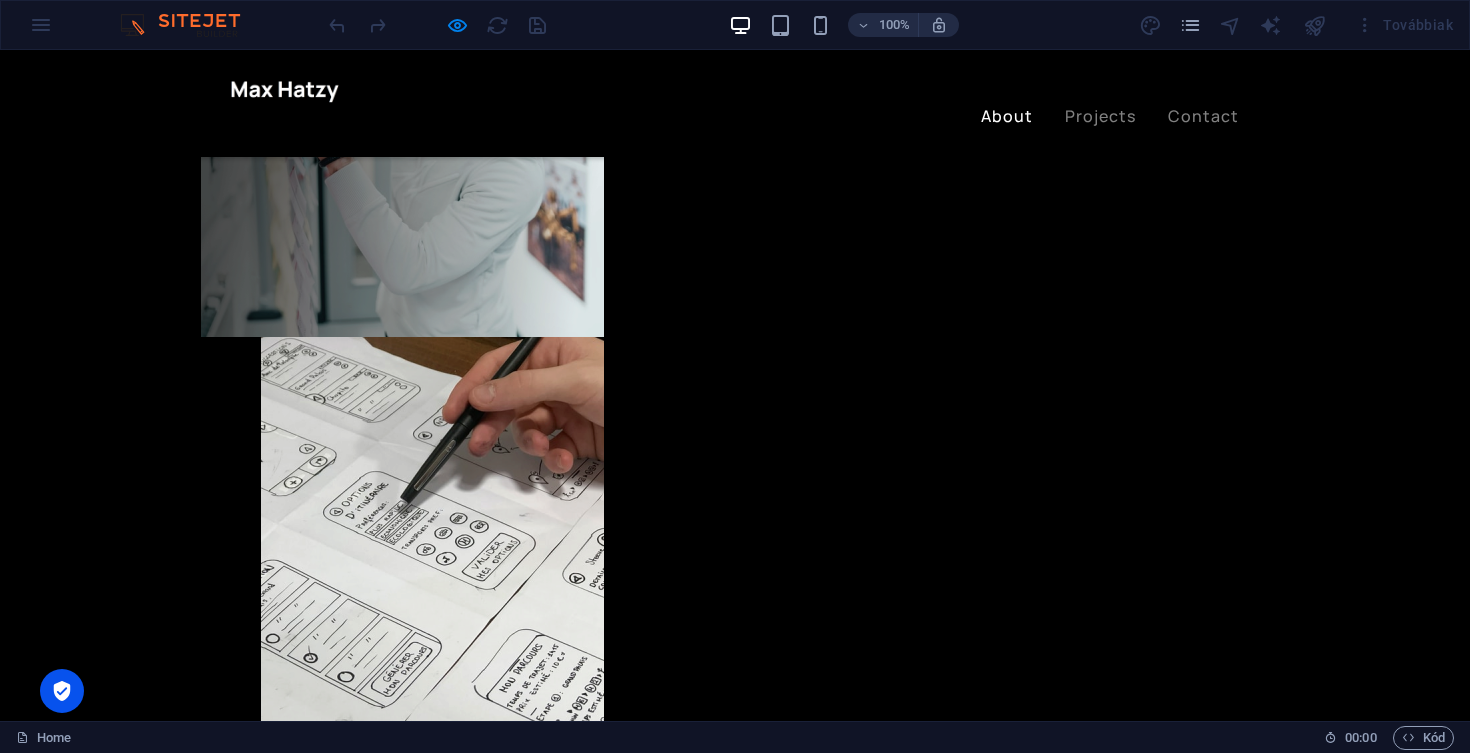 click on "Hello! My name is [PERSON_NAME] and I’m a web designer based in [GEOGRAPHIC_DATA][US_STATE]. I’m currently working at the design studio Perfectionists and I occasionally take freelance work. I believe in creating experiences, not just aesthetics and that is why I am completely focused only on project that I’m currently working on." at bounding box center [735, 3677] 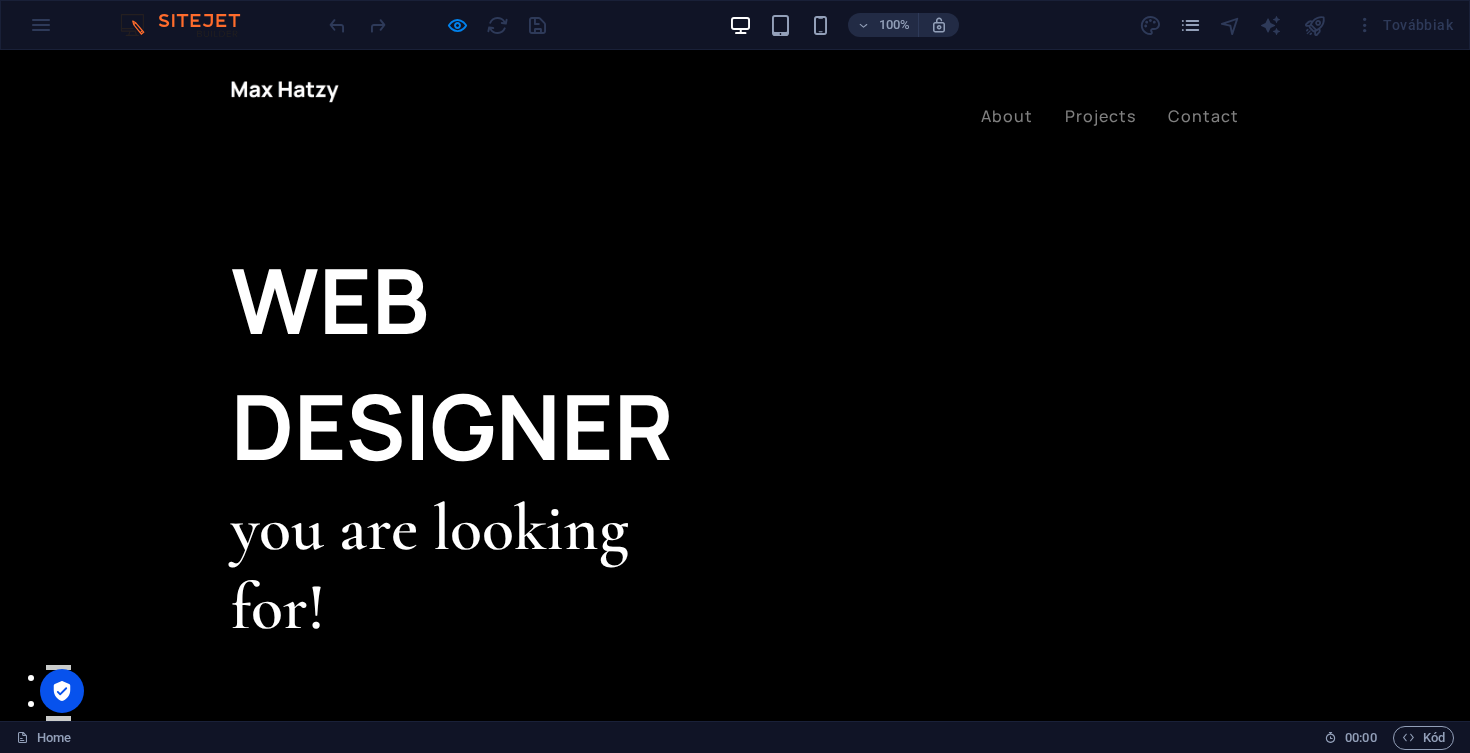 scroll, scrollTop: 0, scrollLeft: 0, axis: both 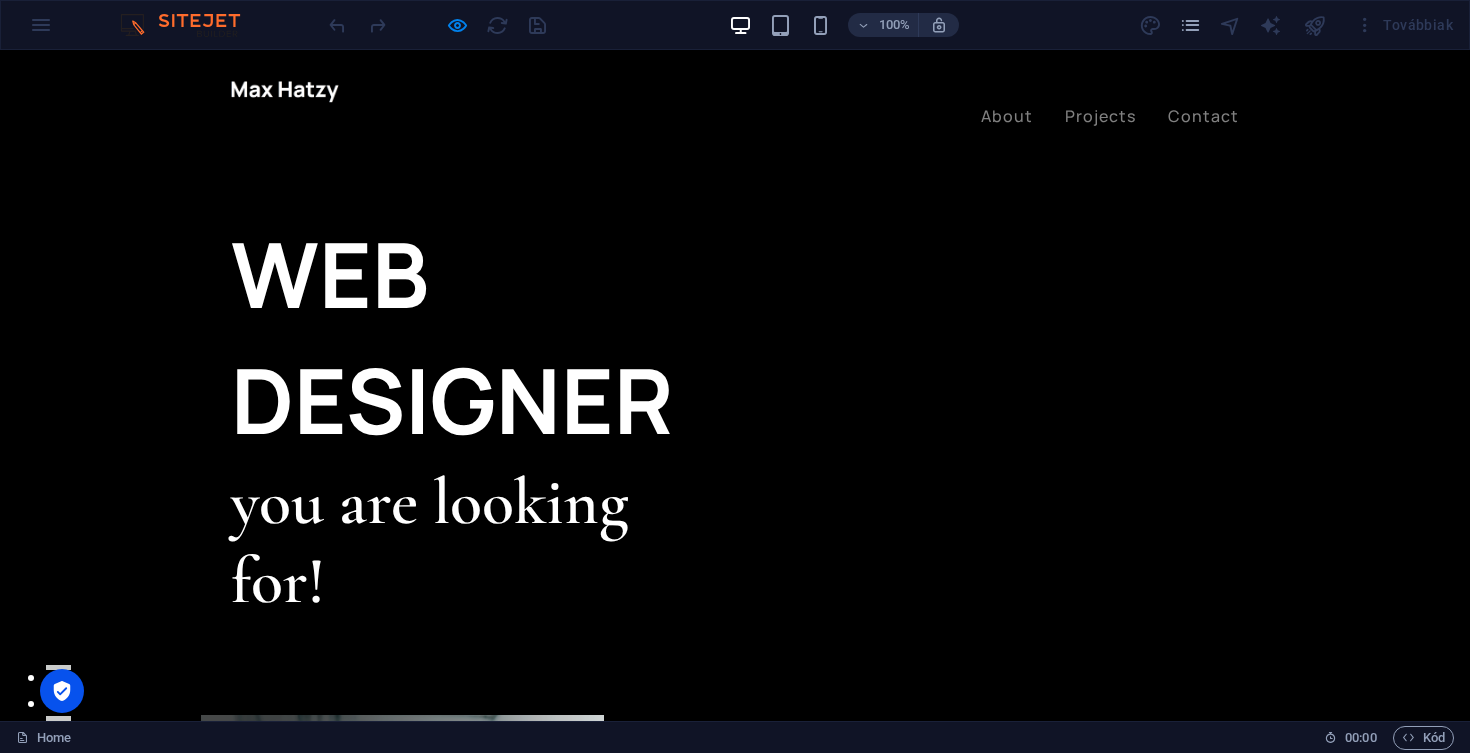 click at bounding box center [190, 25] 